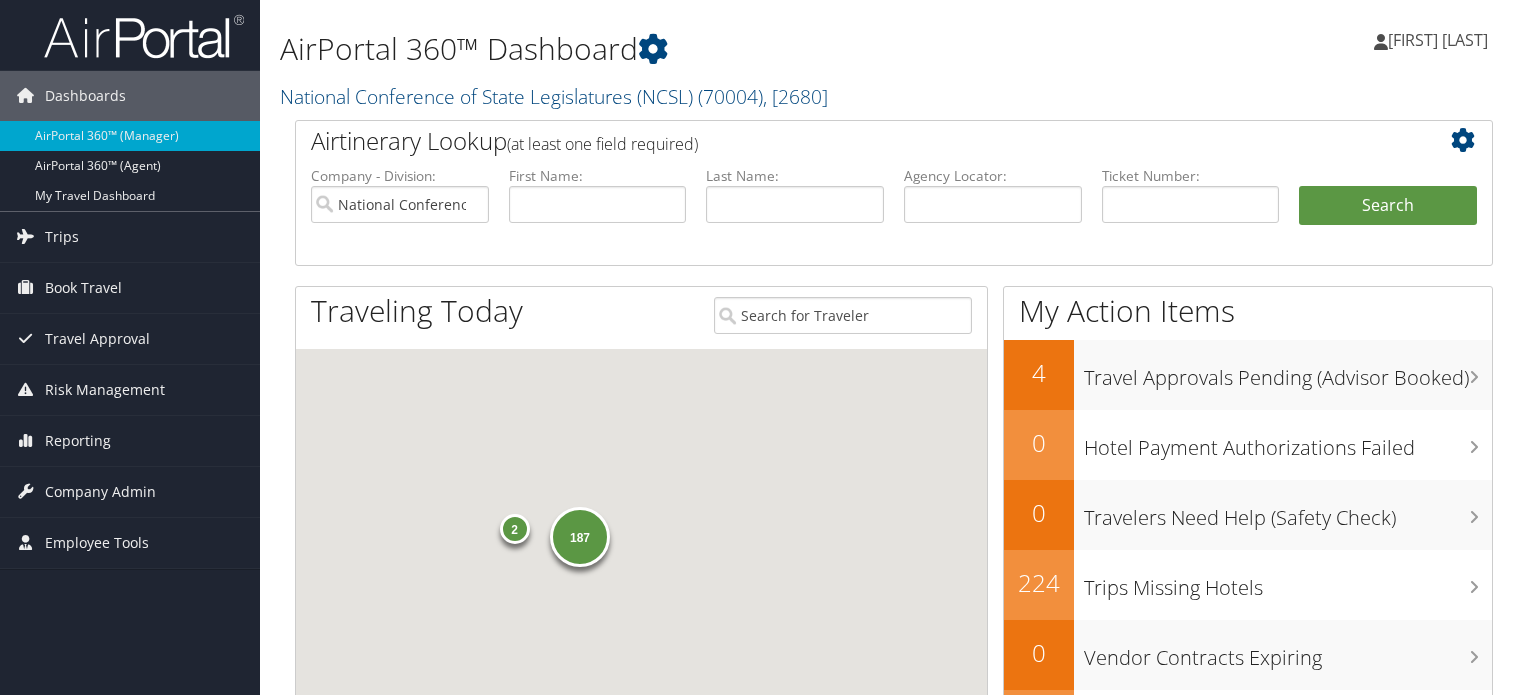 scroll, scrollTop: 0, scrollLeft: 0, axis: both 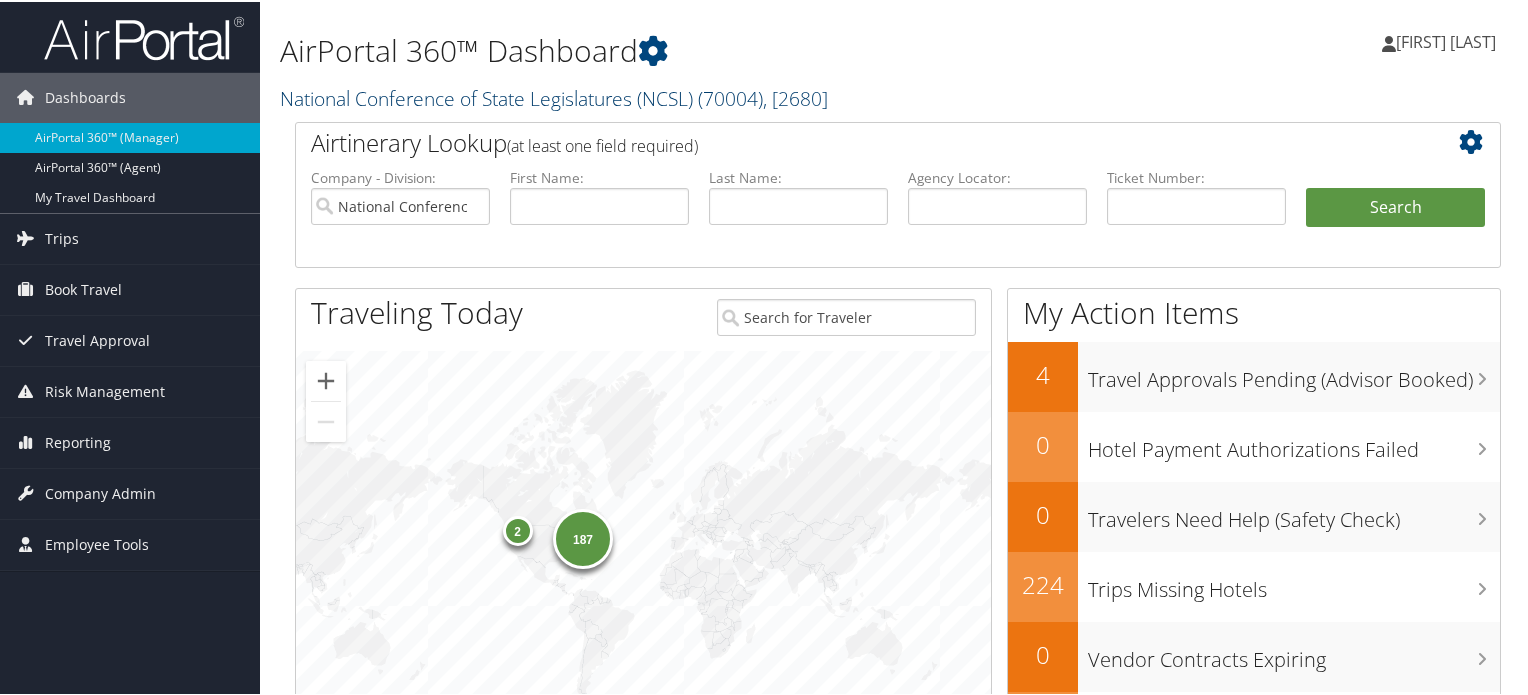 click on "National Conference of State Legislatures (NCSL)   ( 70004 )  , [ 2680 ]" at bounding box center (554, 96) 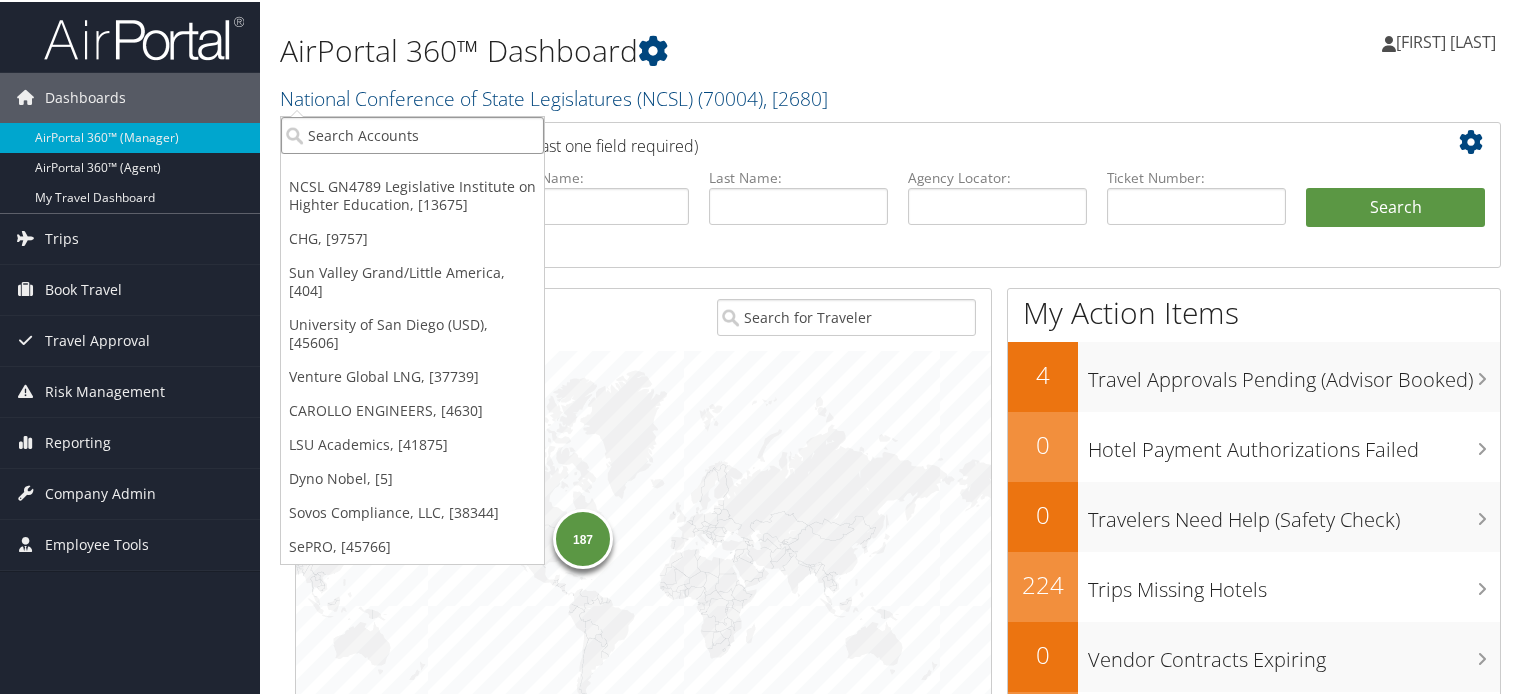 click at bounding box center [412, 133] 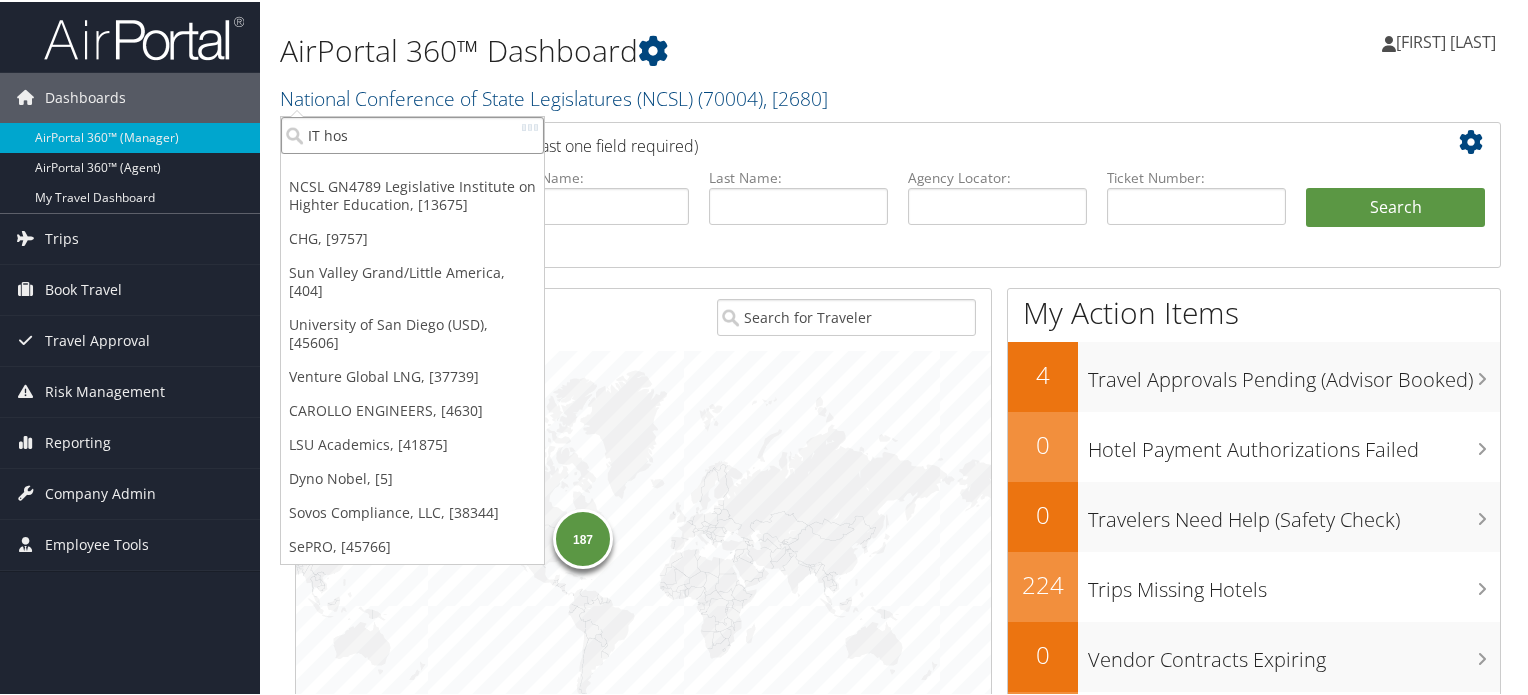 type on "IT hosp" 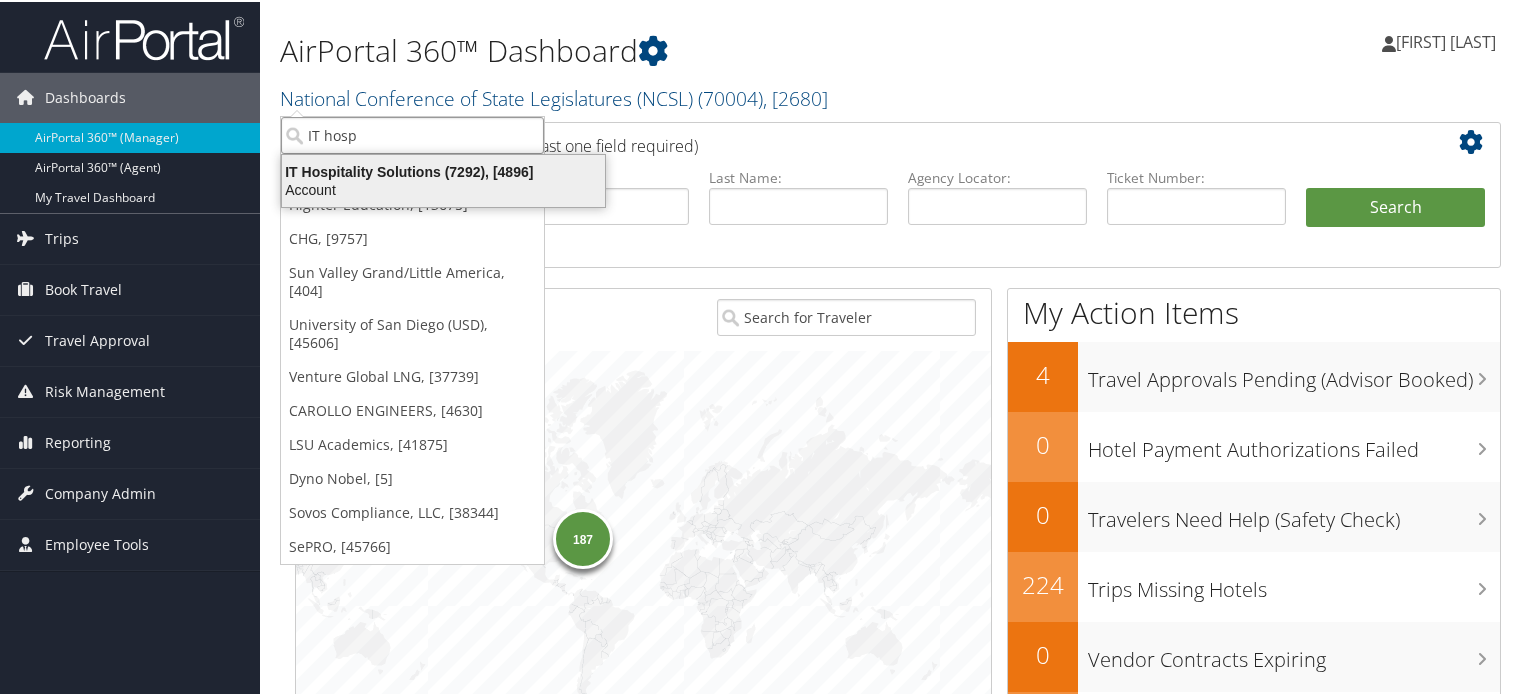 click on "Account" at bounding box center (443, 188) 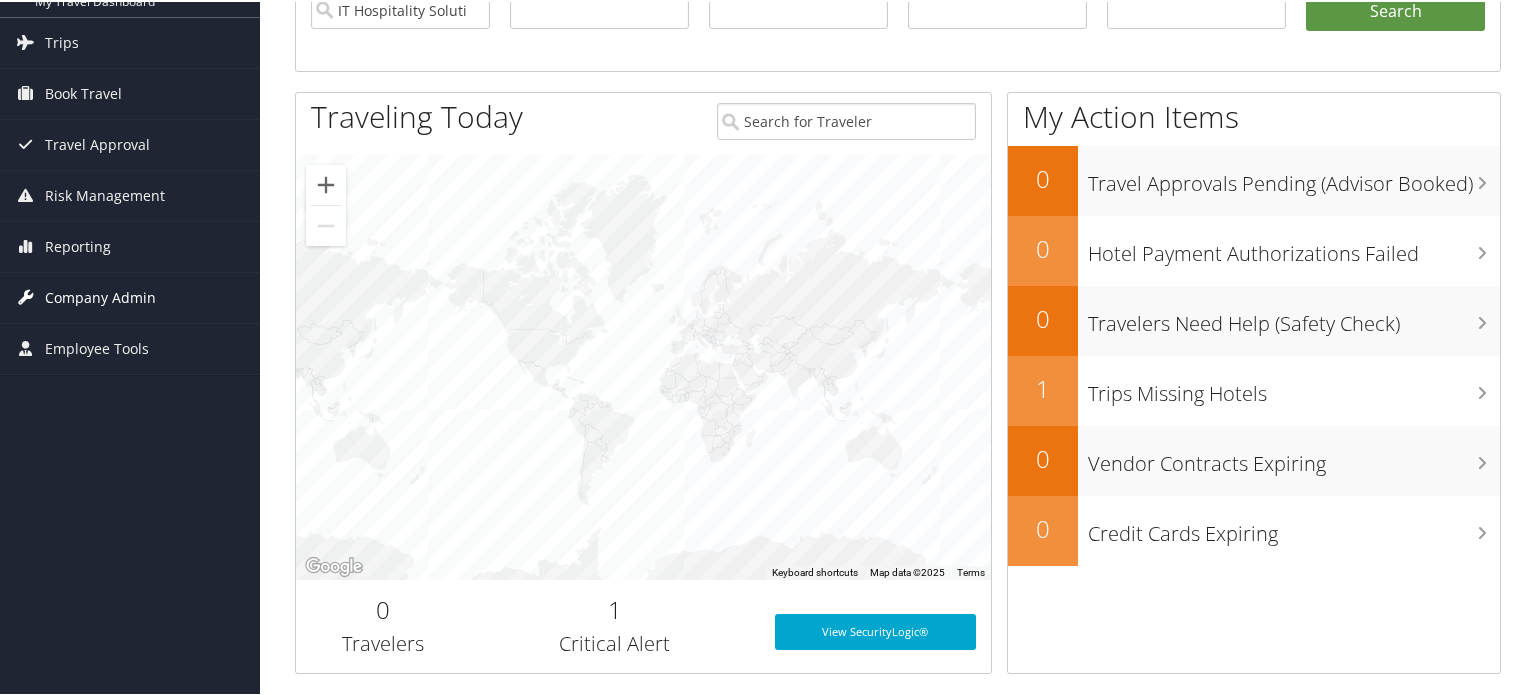 scroll, scrollTop: 200, scrollLeft: 0, axis: vertical 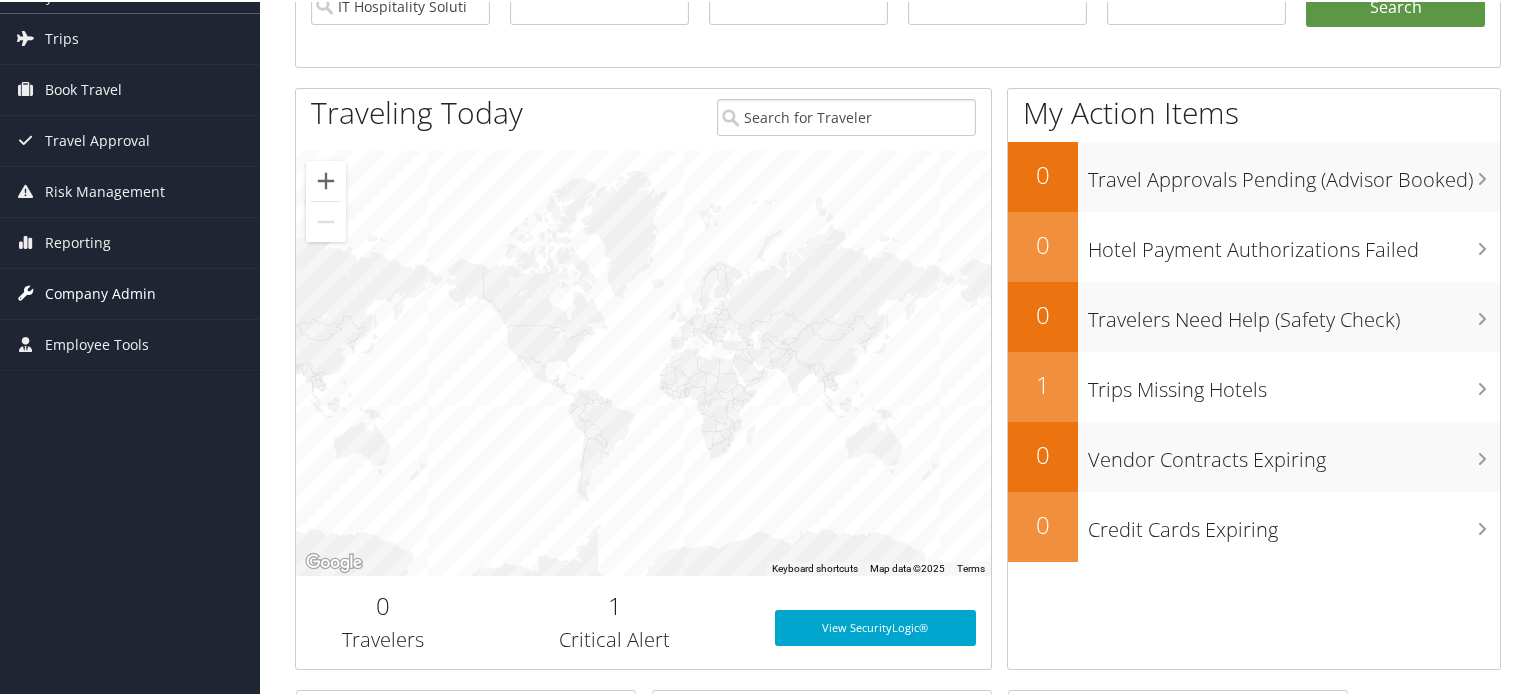 click on "Company Admin" at bounding box center [100, 292] 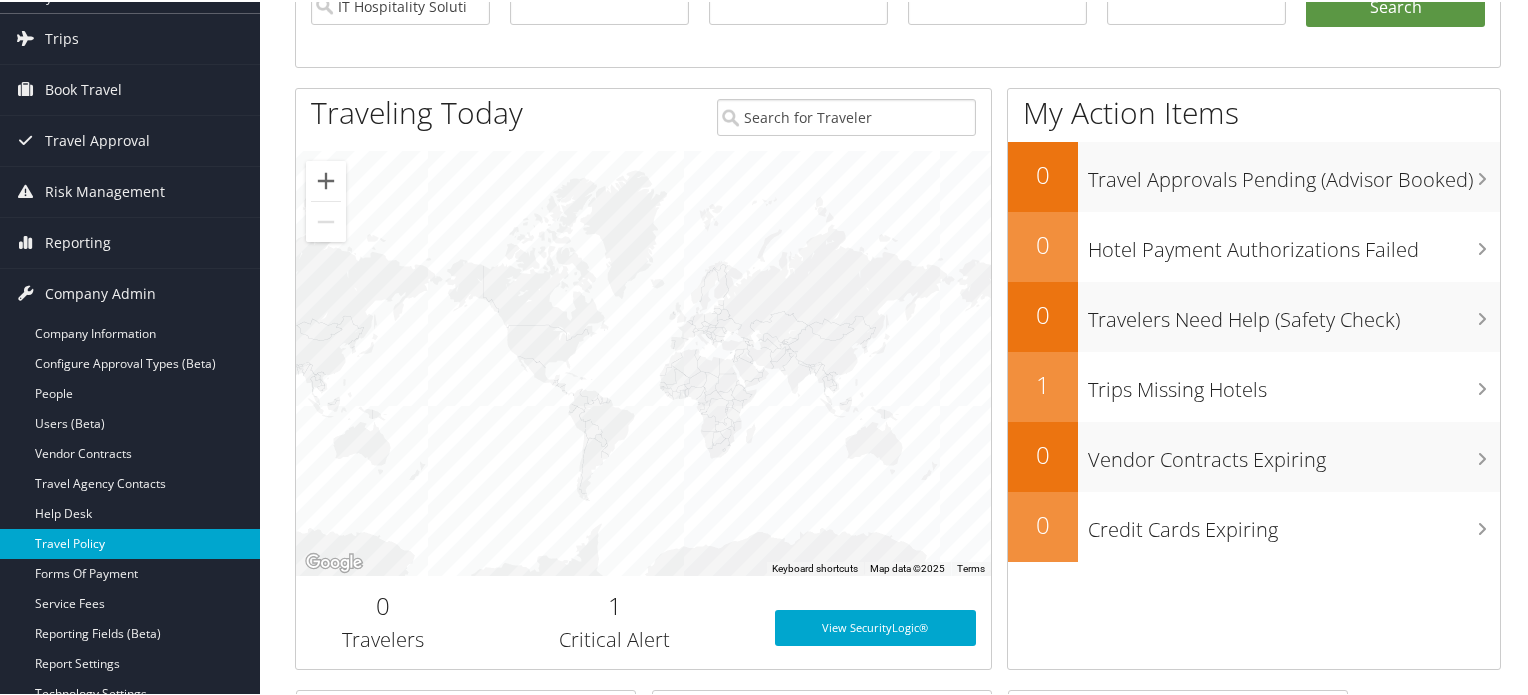 click on "Travel Policy" at bounding box center (130, 542) 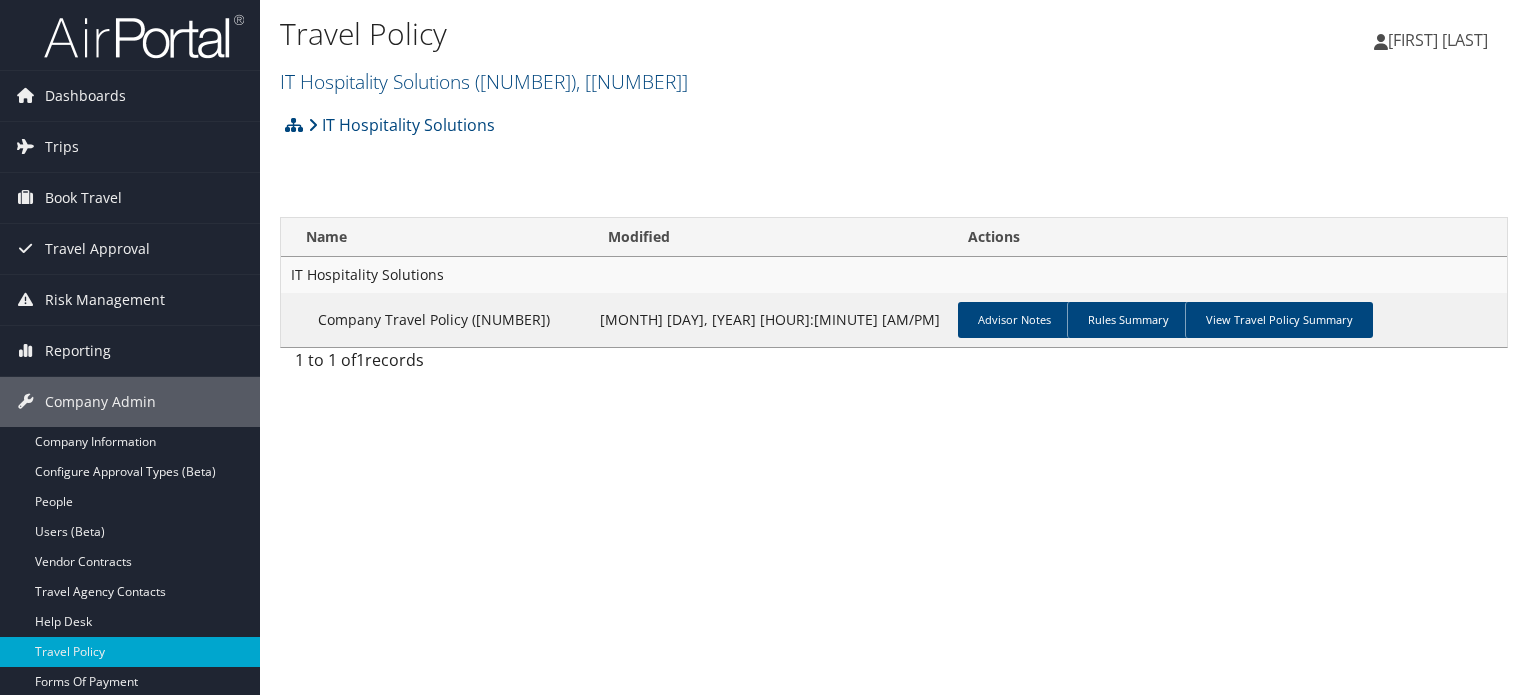 scroll, scrollTop: 0, scrollLeft: 0, axis: both 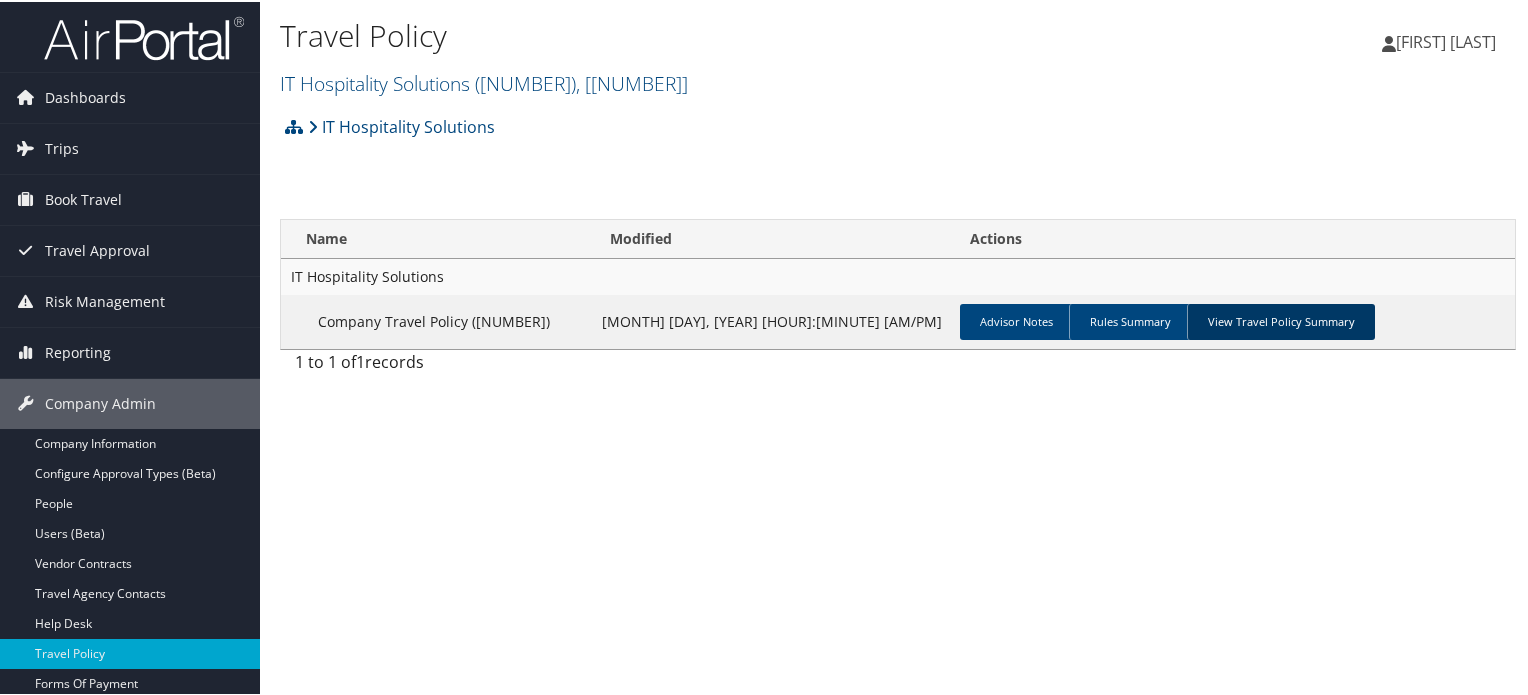 click on "View Travel Policy Summary" at bounding box center (1281, 320) 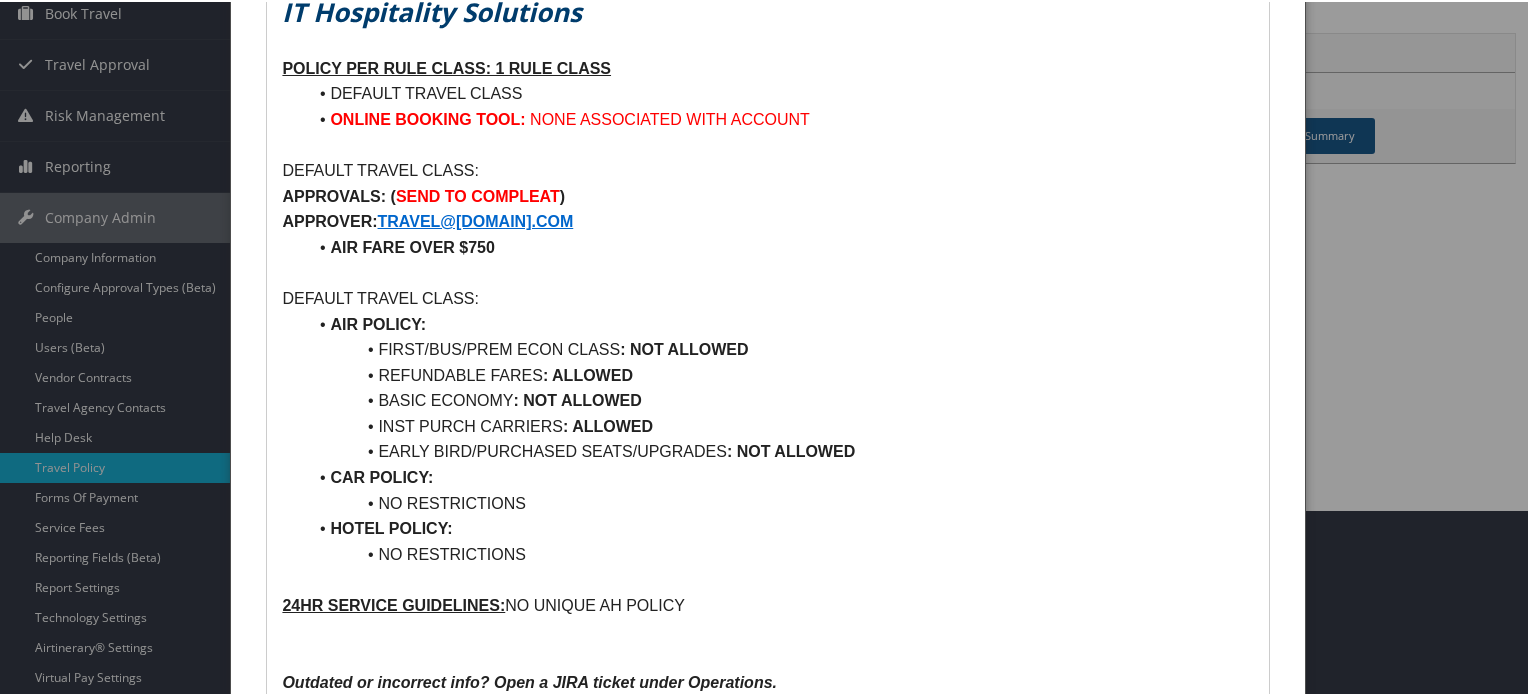 scroll, scrollTop: 0, scrollLeft: 0, axis: both 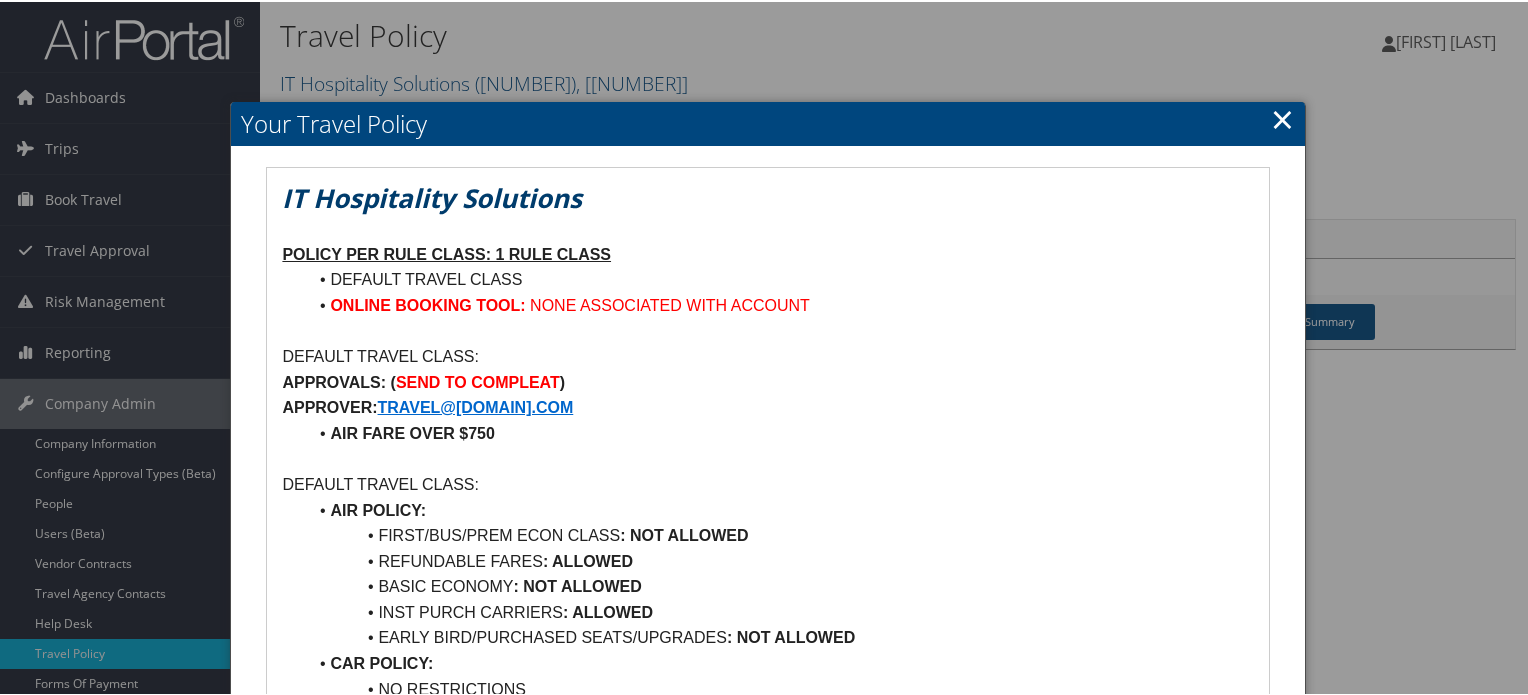 click on "×" at bounding box center (1282, 117) 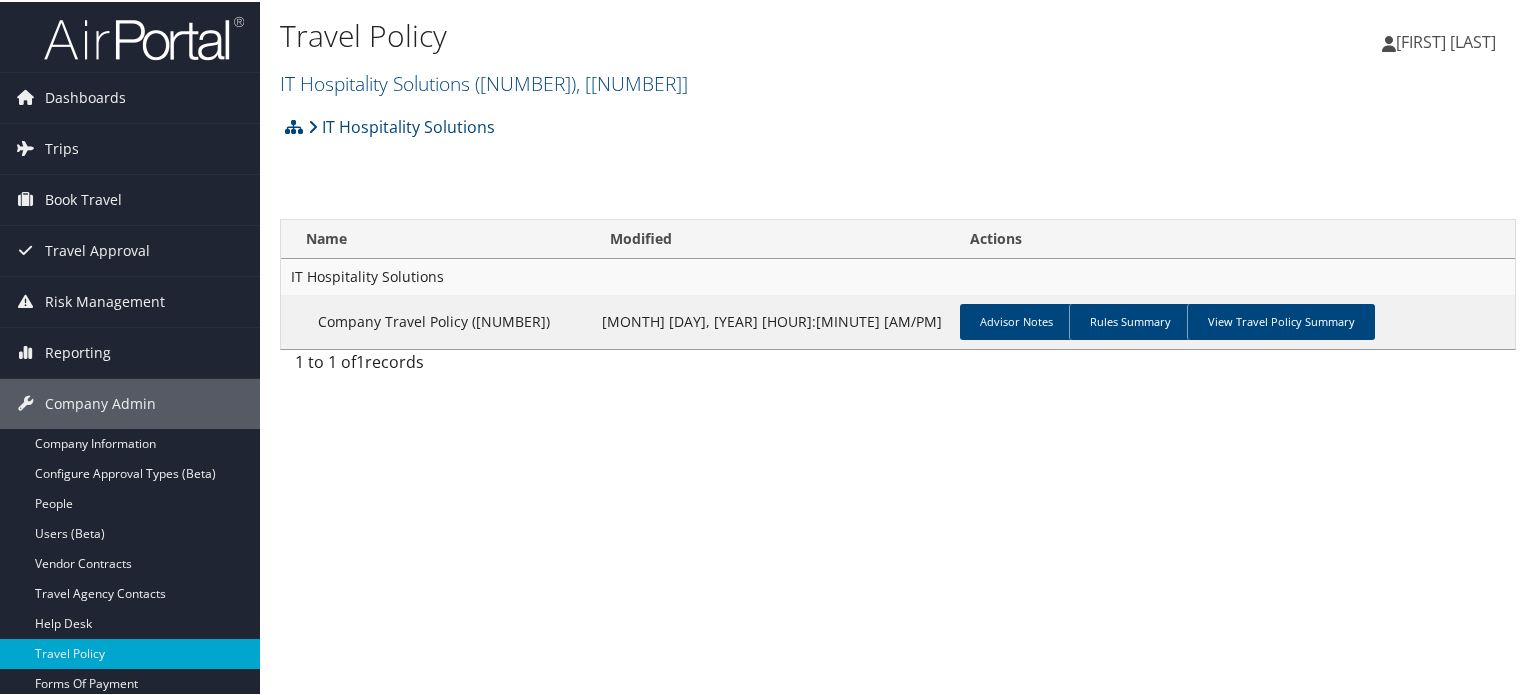 click on "Travel Policy
IT Hospitality Solutions   ( 7292 )  , [ 4896 ]    IT Hospitality Solutions     NCSL GN4789 Legislative Institute on Highter Education     CHG     Sun Valley Grand/Little America     University of San Diego (USD)     Venture Global LNG     CAROLLO ENGINEERS     LSU Academics     Dyno Nobel     Sovos Compliance, LLC
IT Hospitality Solutions, [4896]
NCSL GN4789 Legislative Institute on Highter Education, [13675]
CHG, [9757]
Sun Valley Grand/Little America, [404]
University of San Diego (USD), [45606]
Venture Global LNG, [37739]
CAROLLO ENGINEERS, [4630]
LSU Academics, [41875]
Dyno Nobel, [5]
Sovos Compliance, LLC, [38344]" at bounding box center (898, 347) 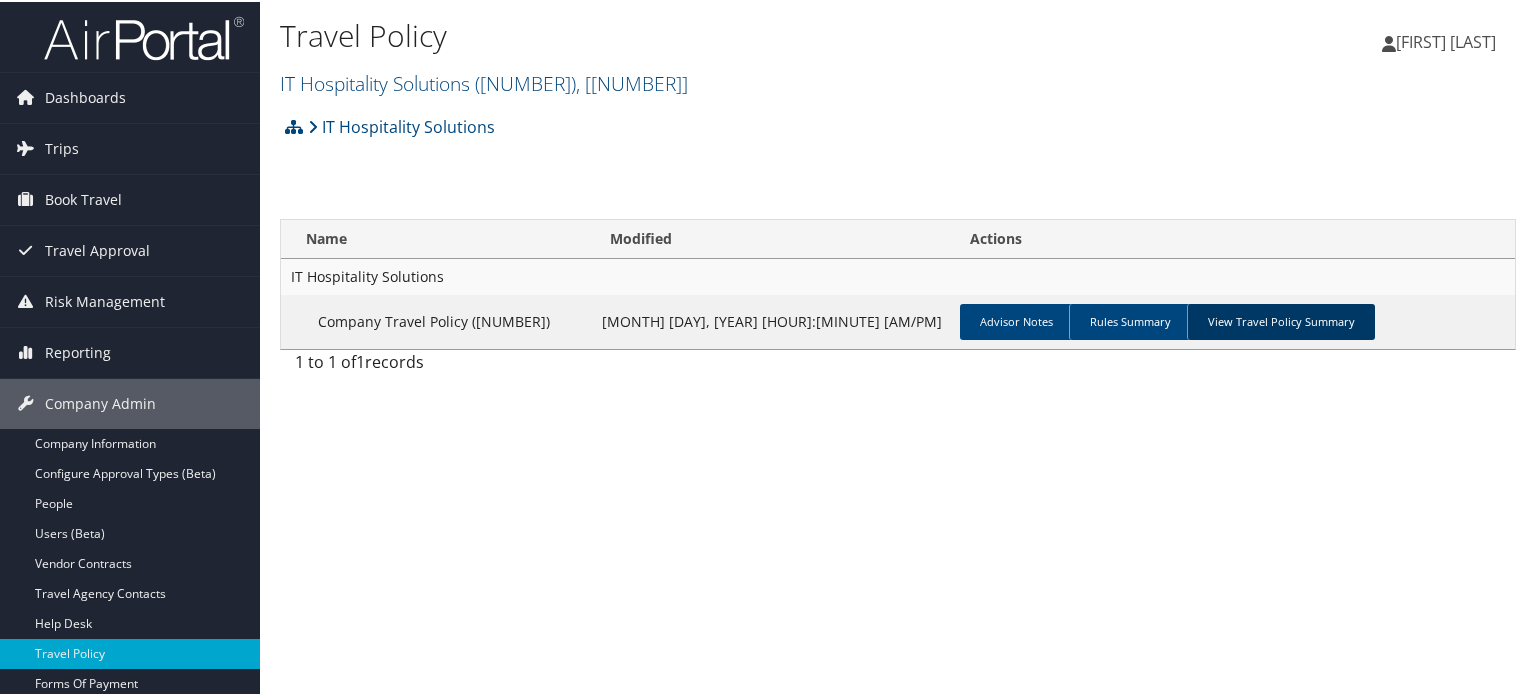 click on "View Travel Policy Summary" at bounding box center [1281, 320] 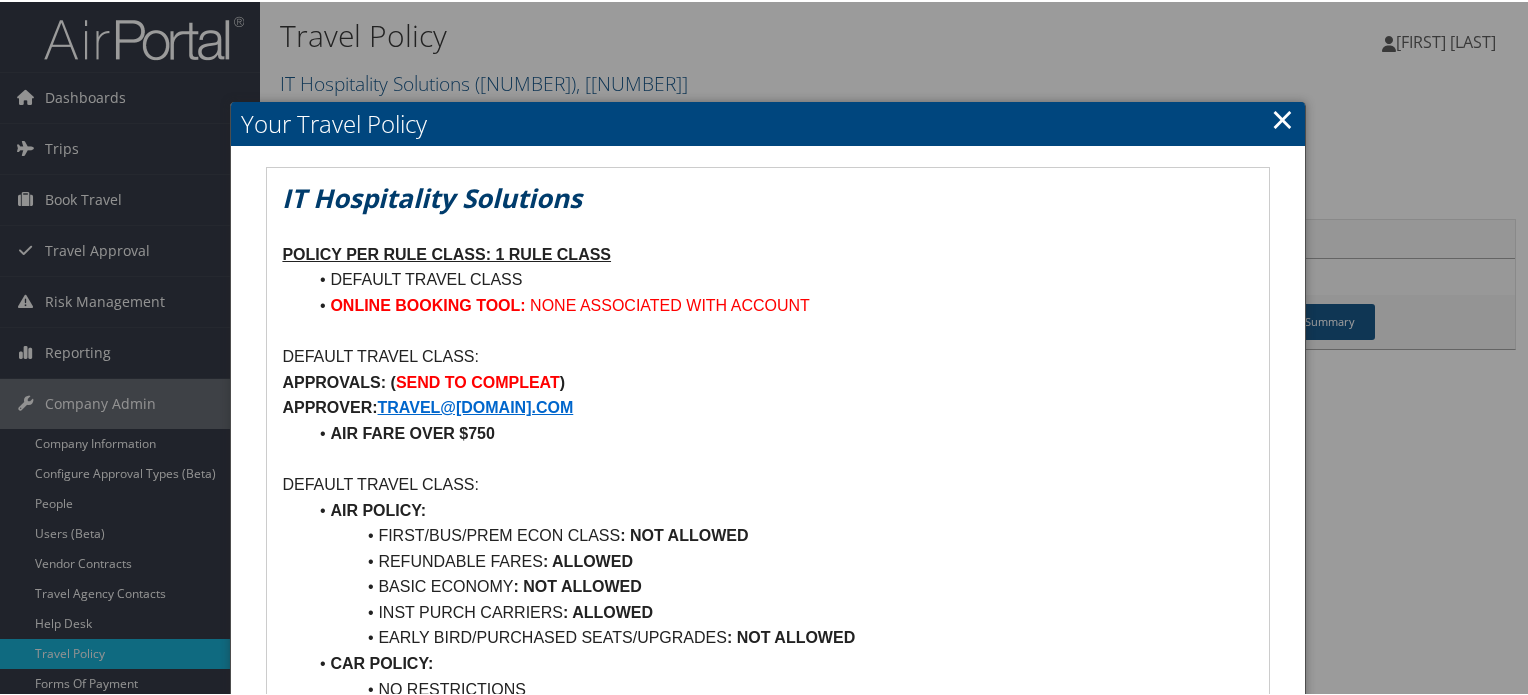 click on "×" at bounding box center [1282, 117] 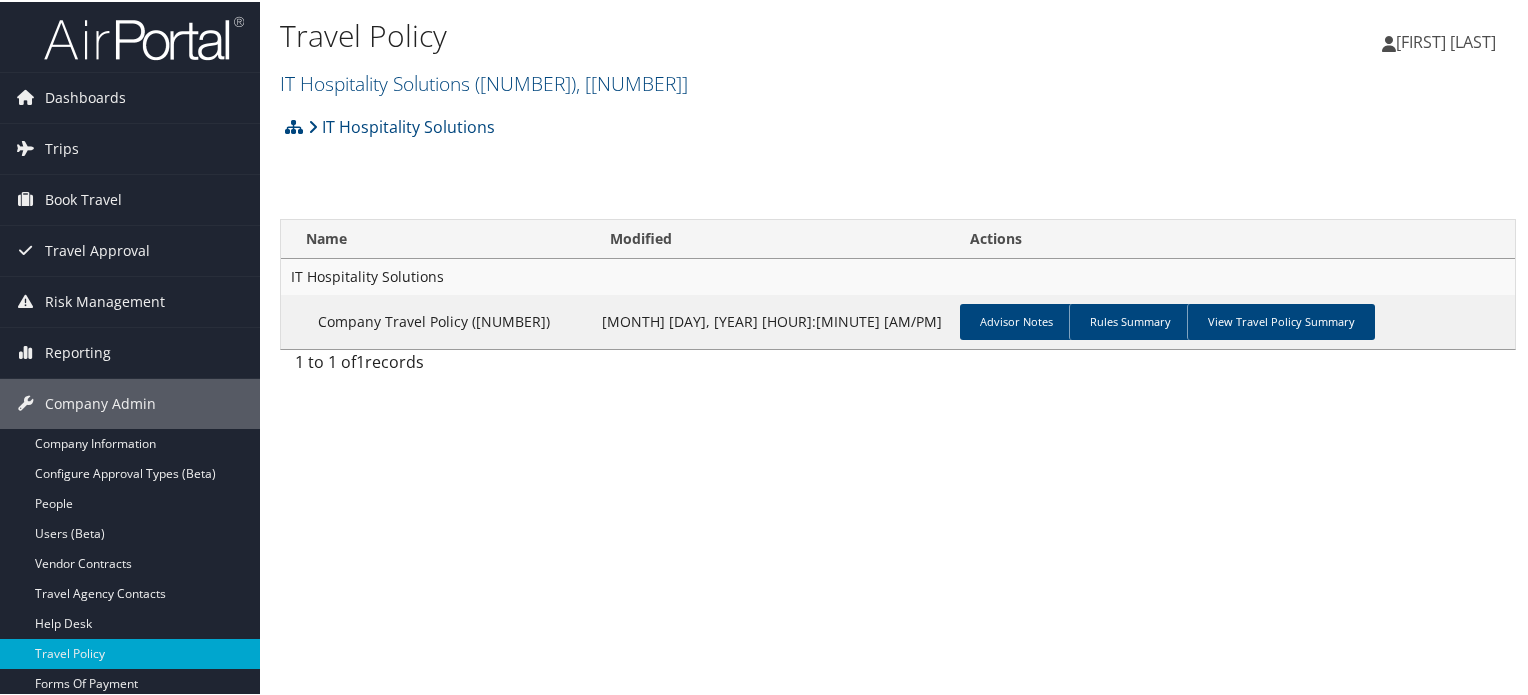 click on "Travel Policy
IT Hospitality Solutions   ( 7292 )  , [ 4896 ]    IT Hospitality Solutions     NCSL GN4789 Legislative Institute on Highter Education     CHG     Sun Valley Grand/Little America     University of San Diego (USD)     Venture Global LNG     CAROLLO ENGINEERS     LSU Academics     Dyno Nobel     Sovos Compliance, LLC
IT Hospitality Solutions, [4896]
NCSL GN4789 Legislative Institute on Highter Education, [13675]
CHG, [9757]
Sun Valley Grand/Little America, [404]
University of San Diego (USD), [45606]
Venture Global LNG, [37739]
CAROLLO ENGINEERS, [4630]
LSU Academics, [41875]
Dyno Nobel, [5]
Sovos Compliance, LLC, [38344]" at bounding box center [898, 347] 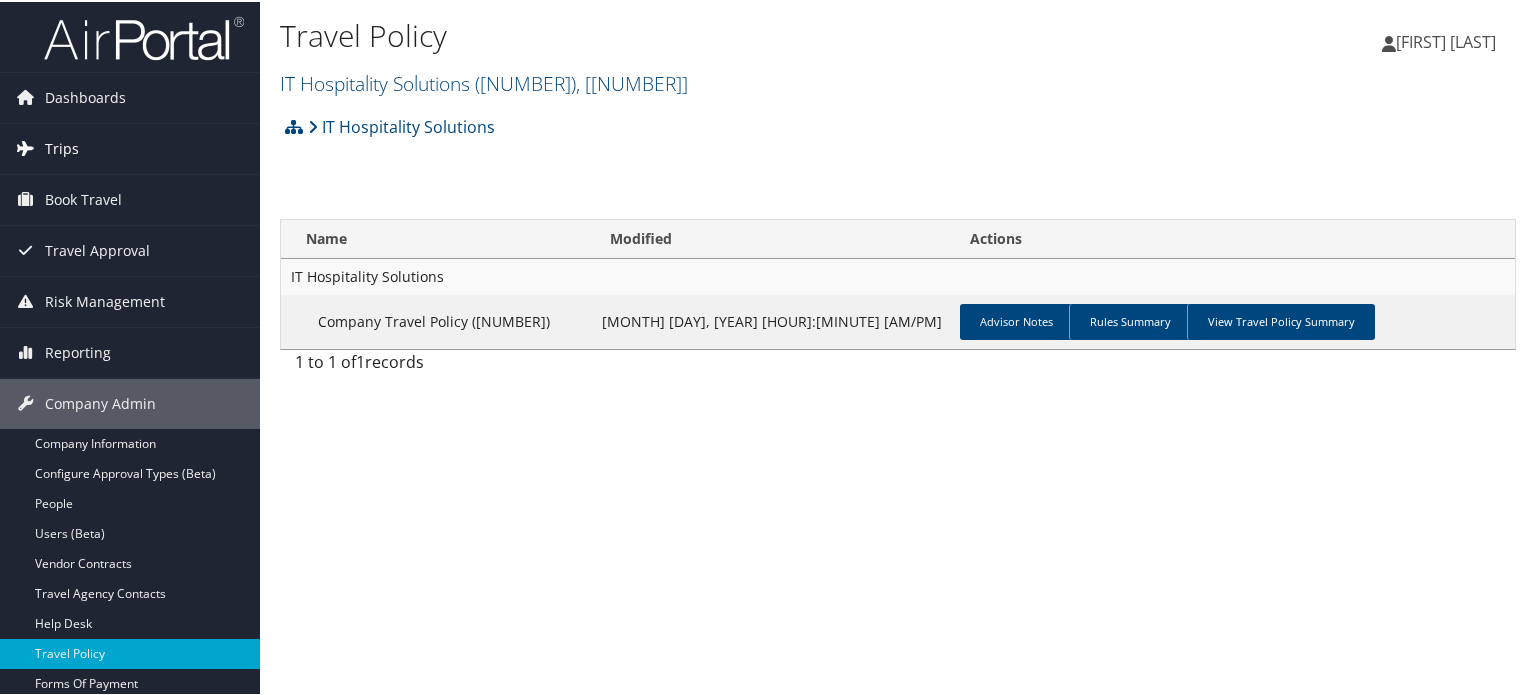 click on "Trips" at bounding box center [130, 147] 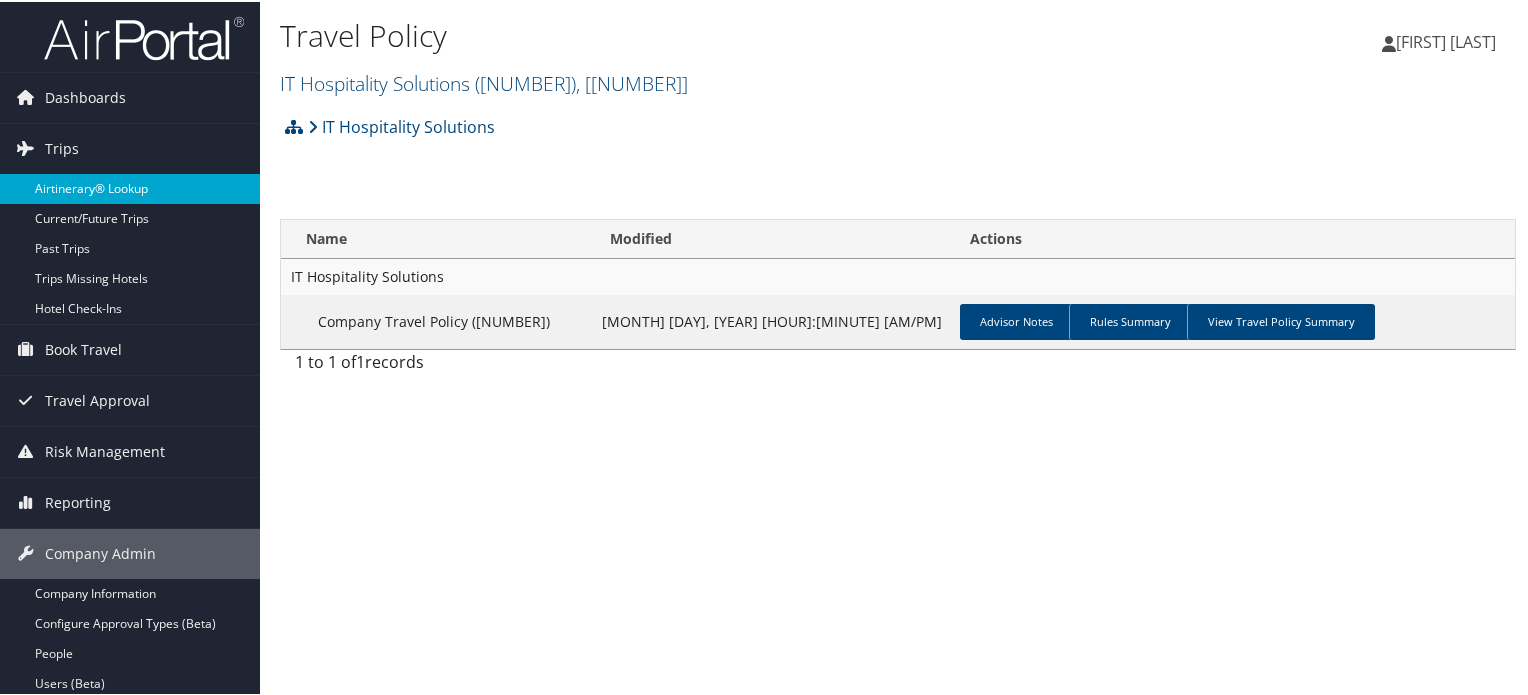 click on "Airtinerary® Lookup" at bounding box center [130, 187] 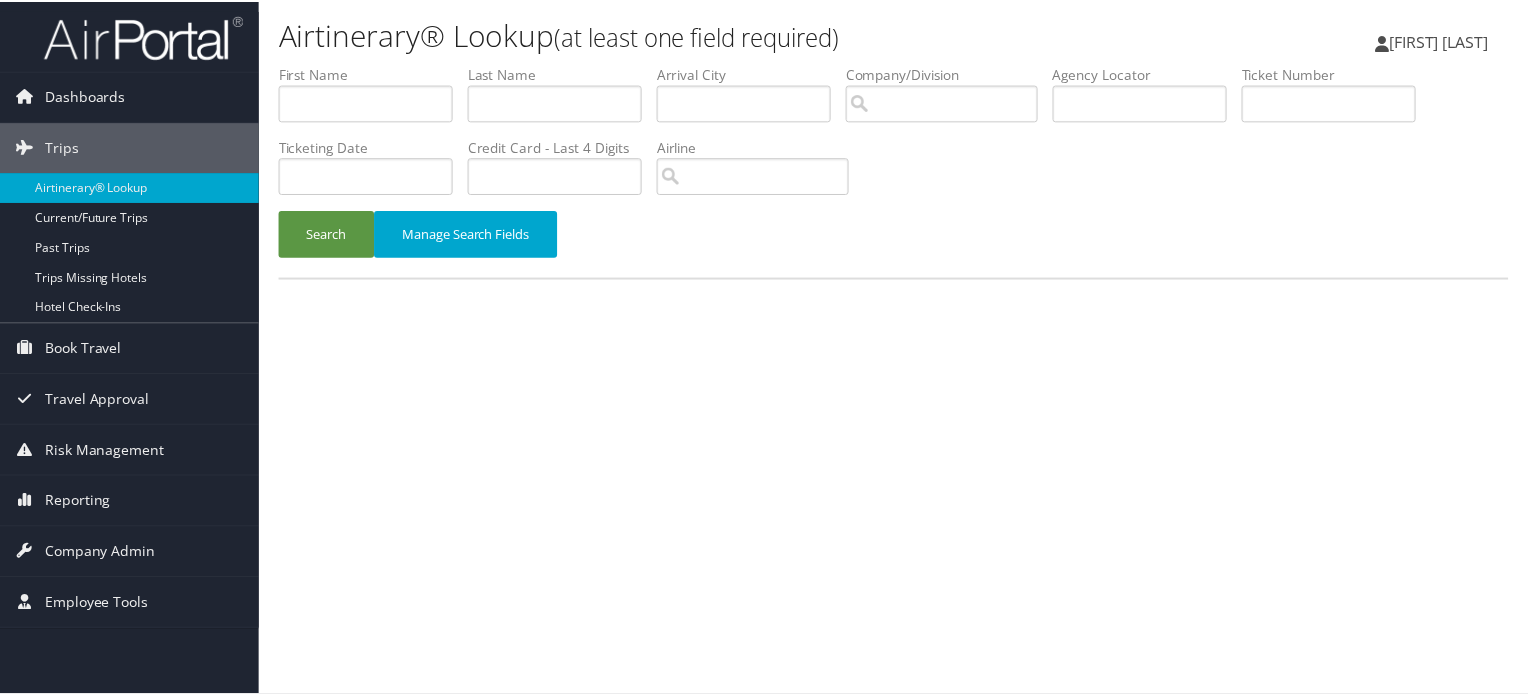scroll, scrollTop: 0, scrollLeft: 0, axis: both 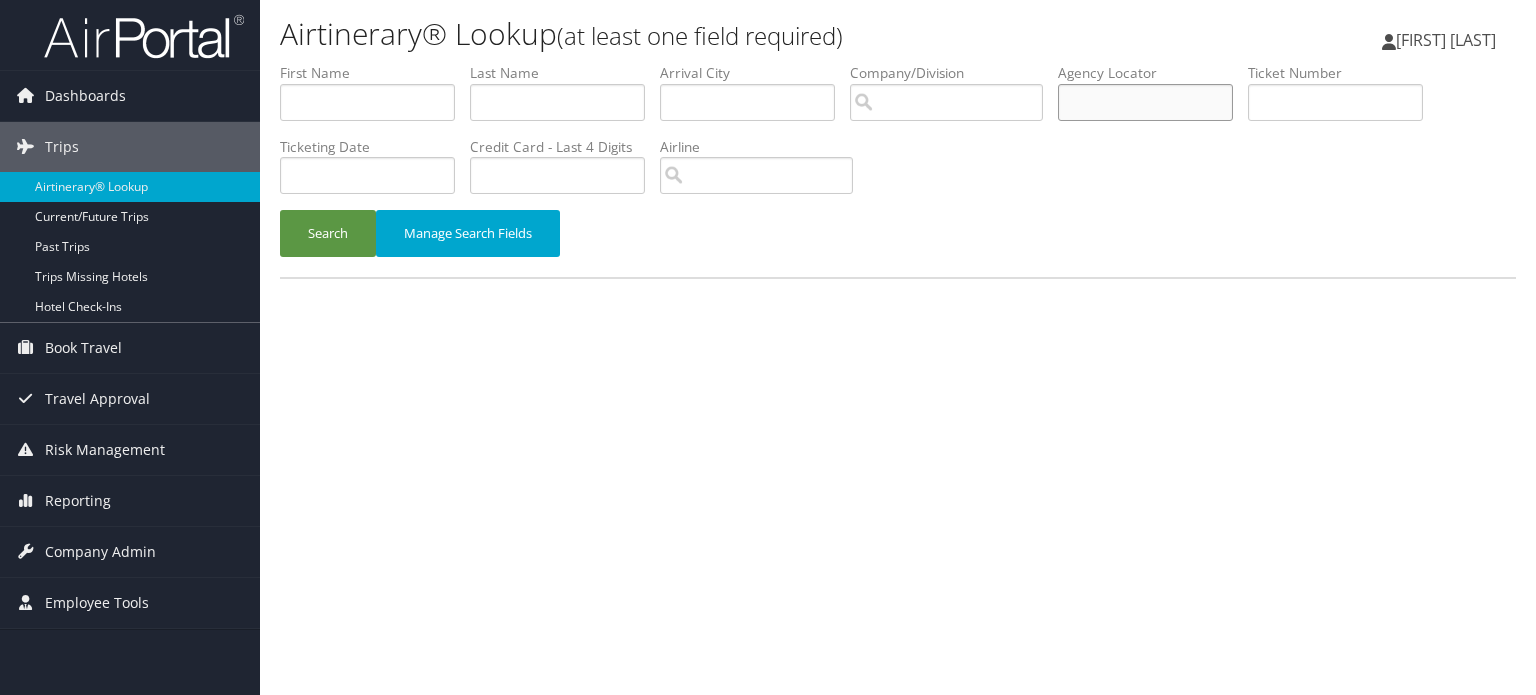 click at bounding box center [1145, 102] 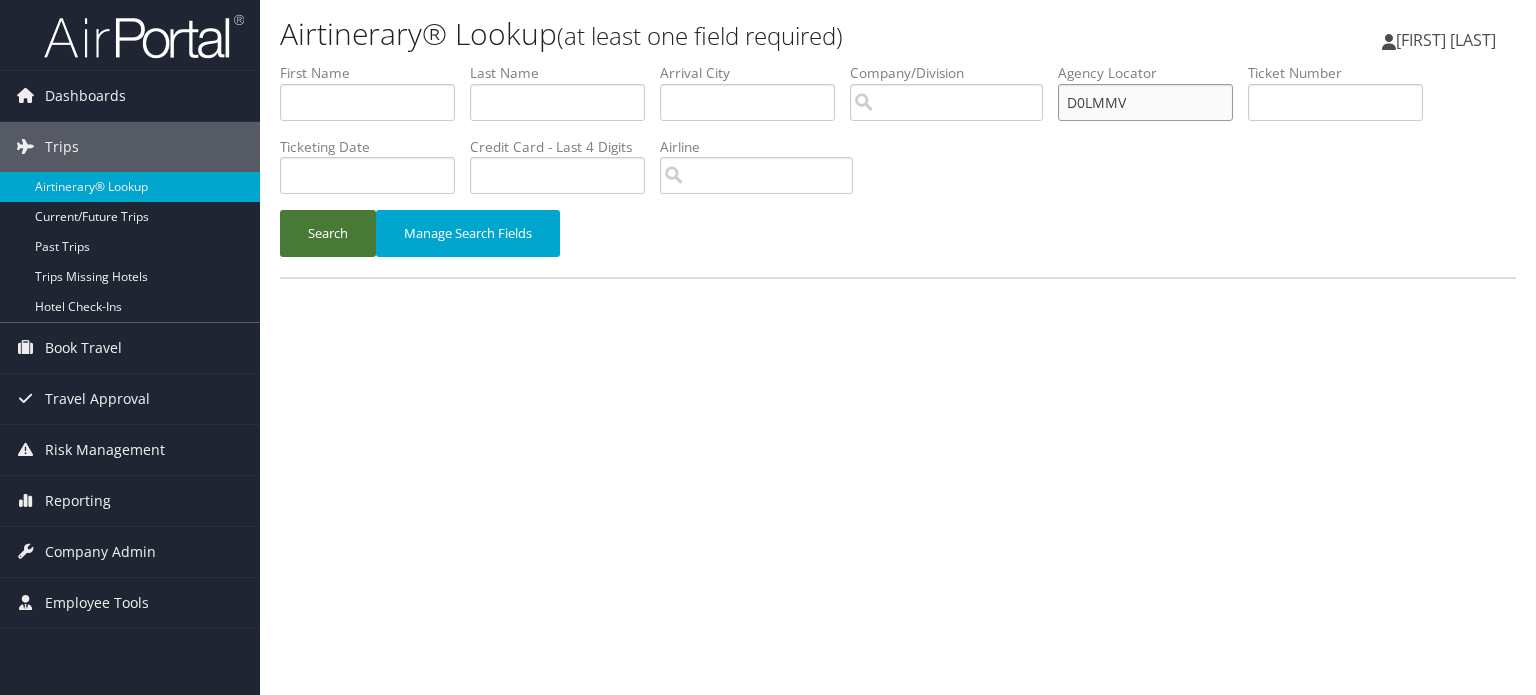 type on "D0LMMV" 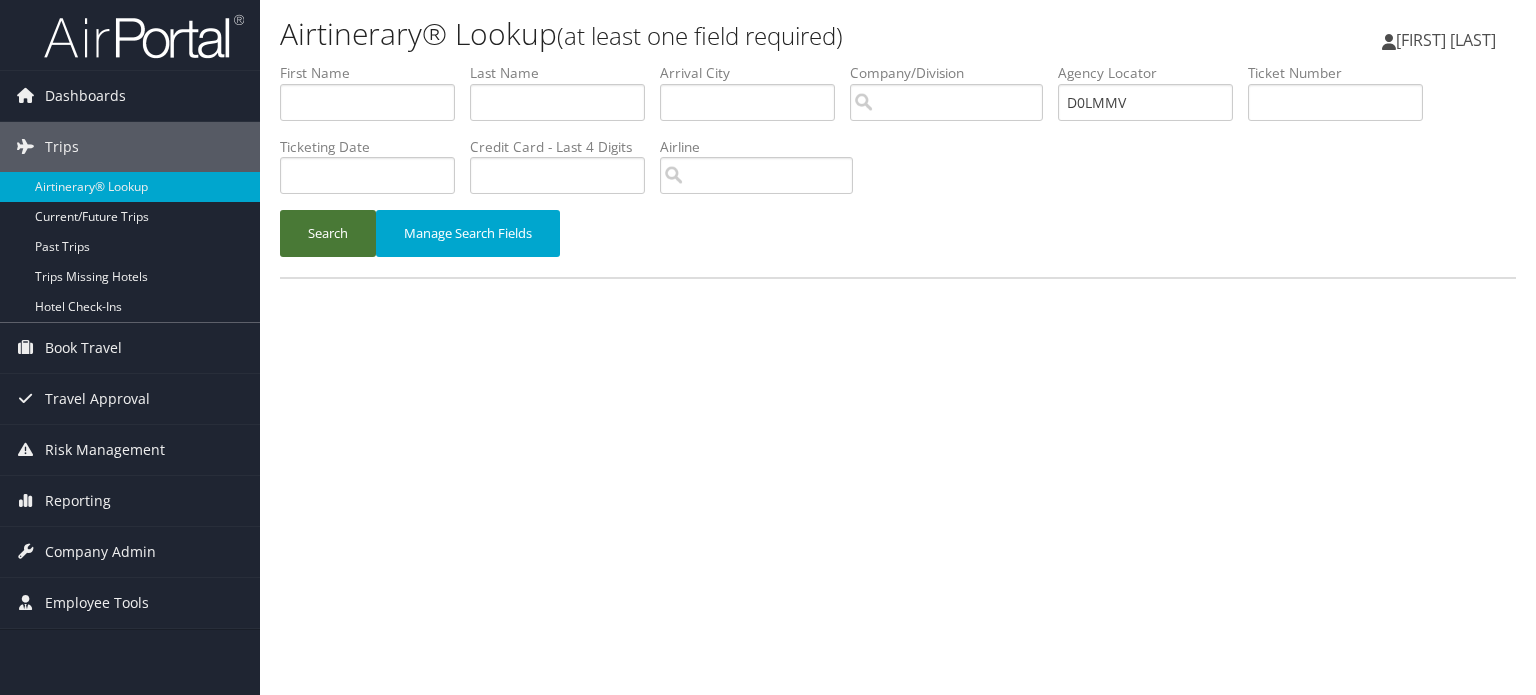 click on "Search" at bounding box center (328, 233) 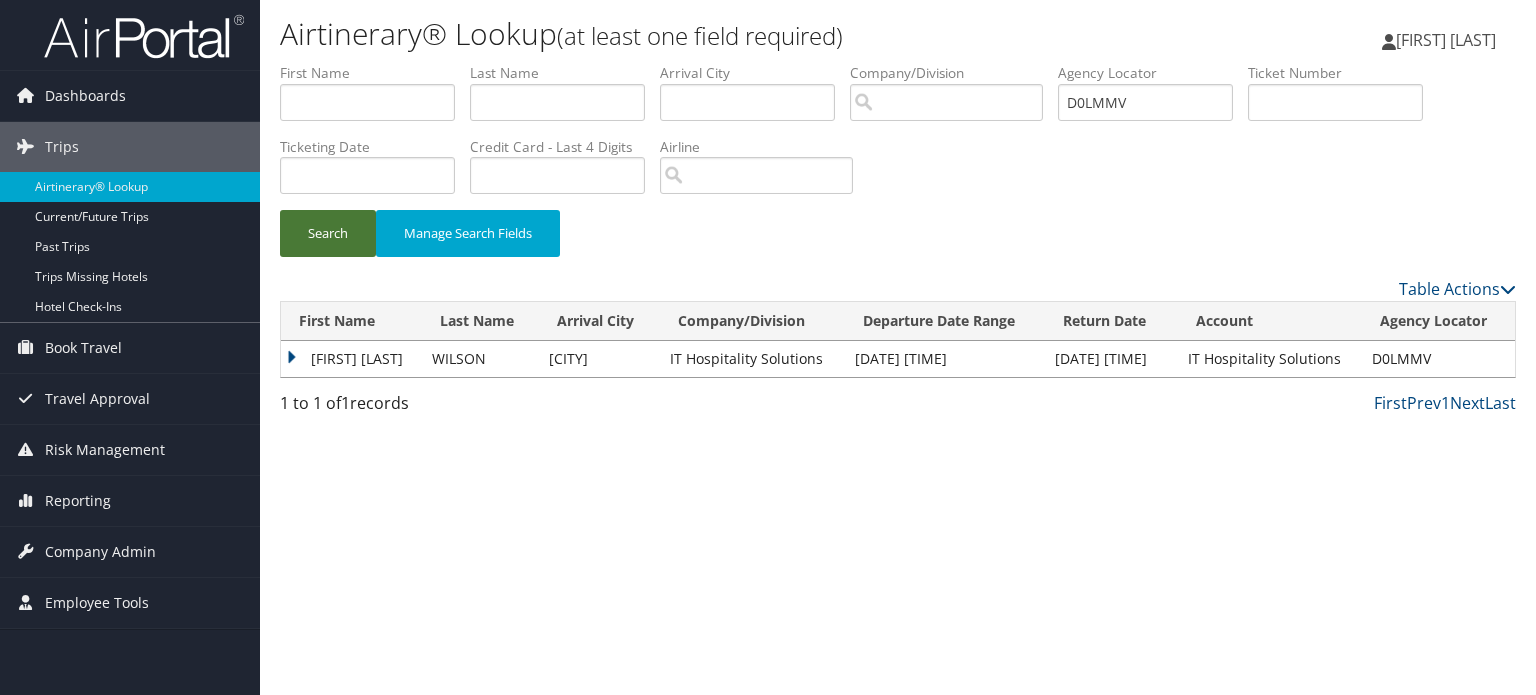 type 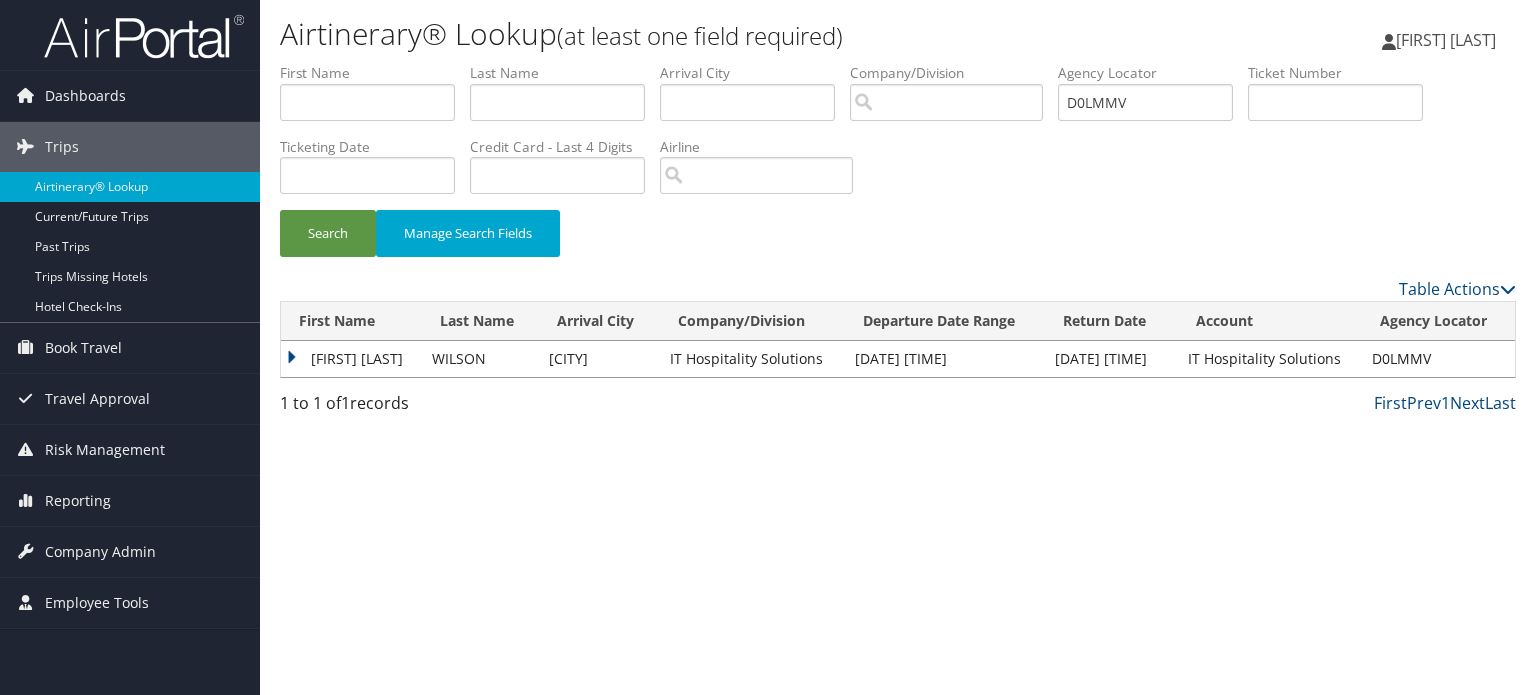 click on "Airtinerary® Lookup  (at least one field required)
Nima Bhutia
Nima Bhutia
My Settings
Travel Agency Contacts
Log Consulting Time
View Travel Profile" at bounding box center [898, 347] 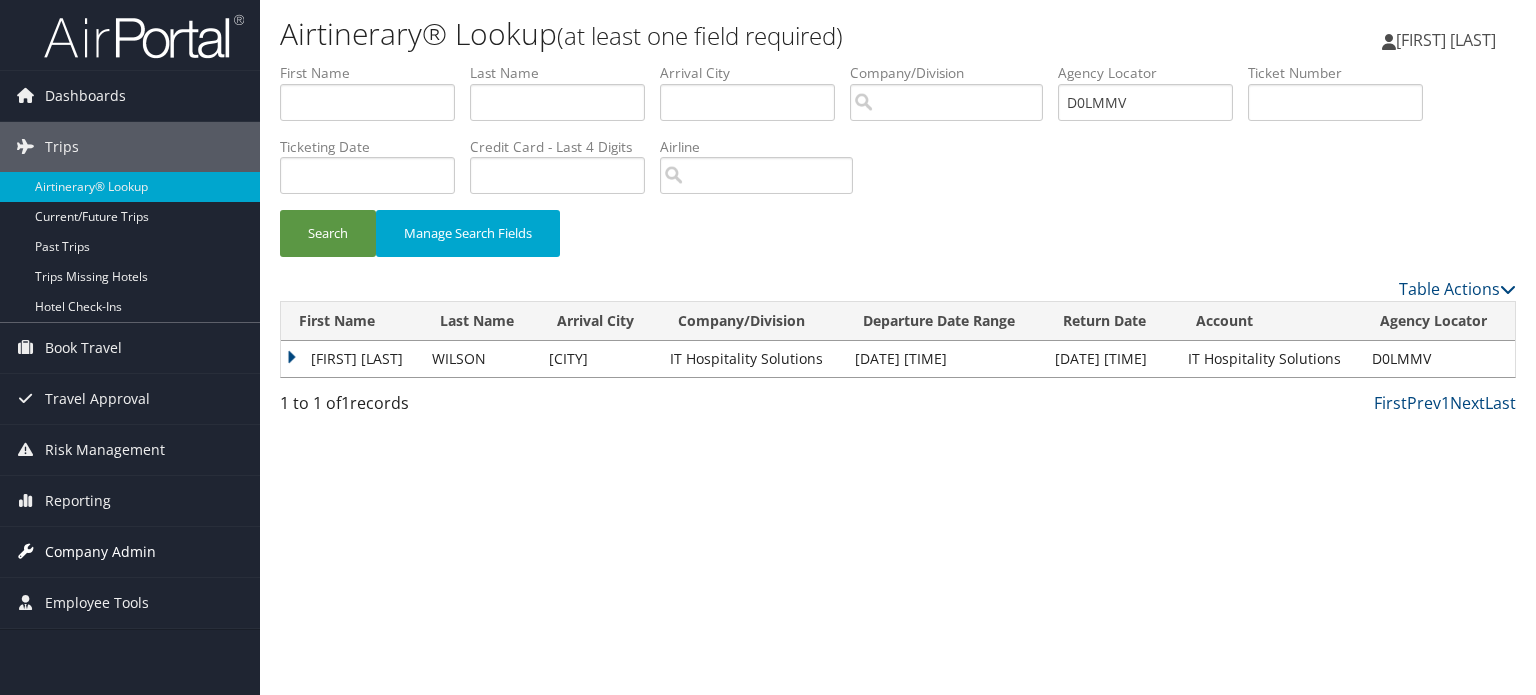 click on "Company Admin" at bounding box center (100, 552) 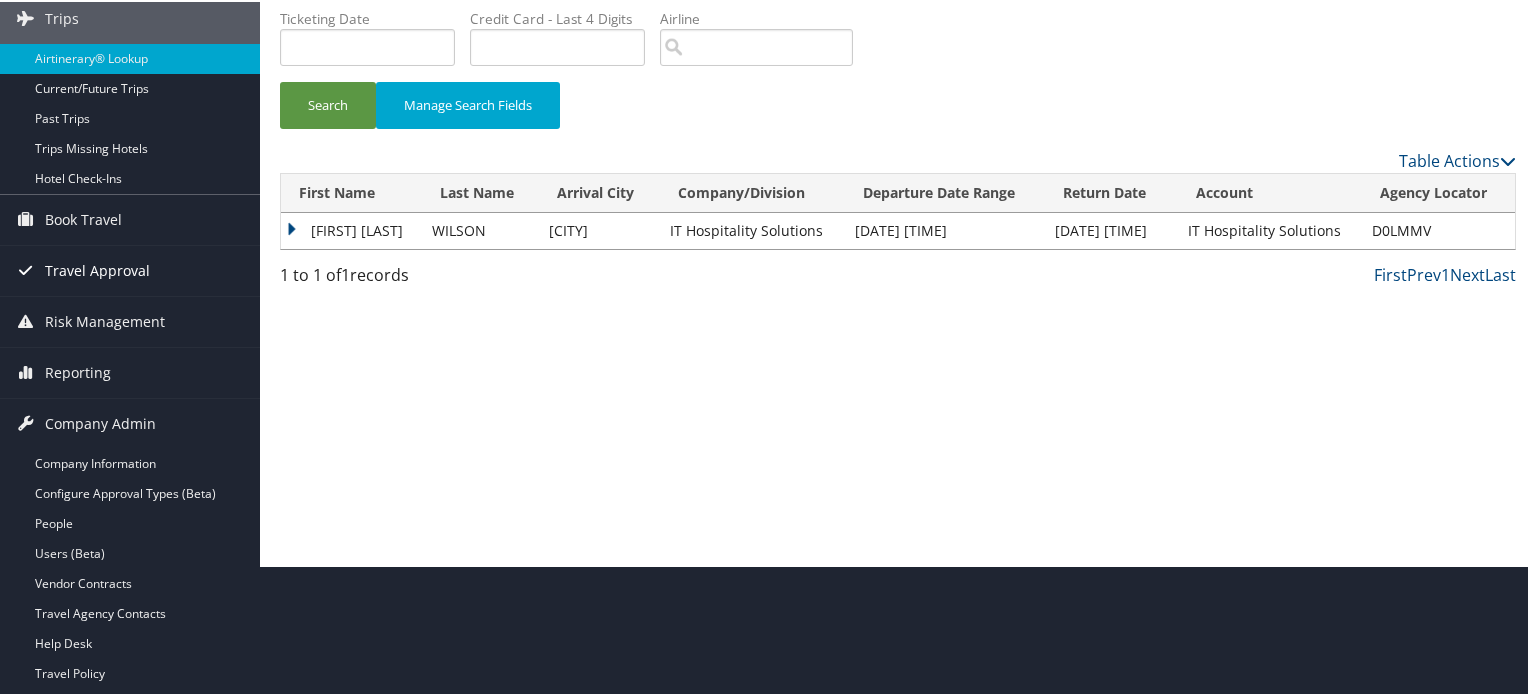 scroll, scrollTop: 300, scrollLeft: 0, axis: vertical 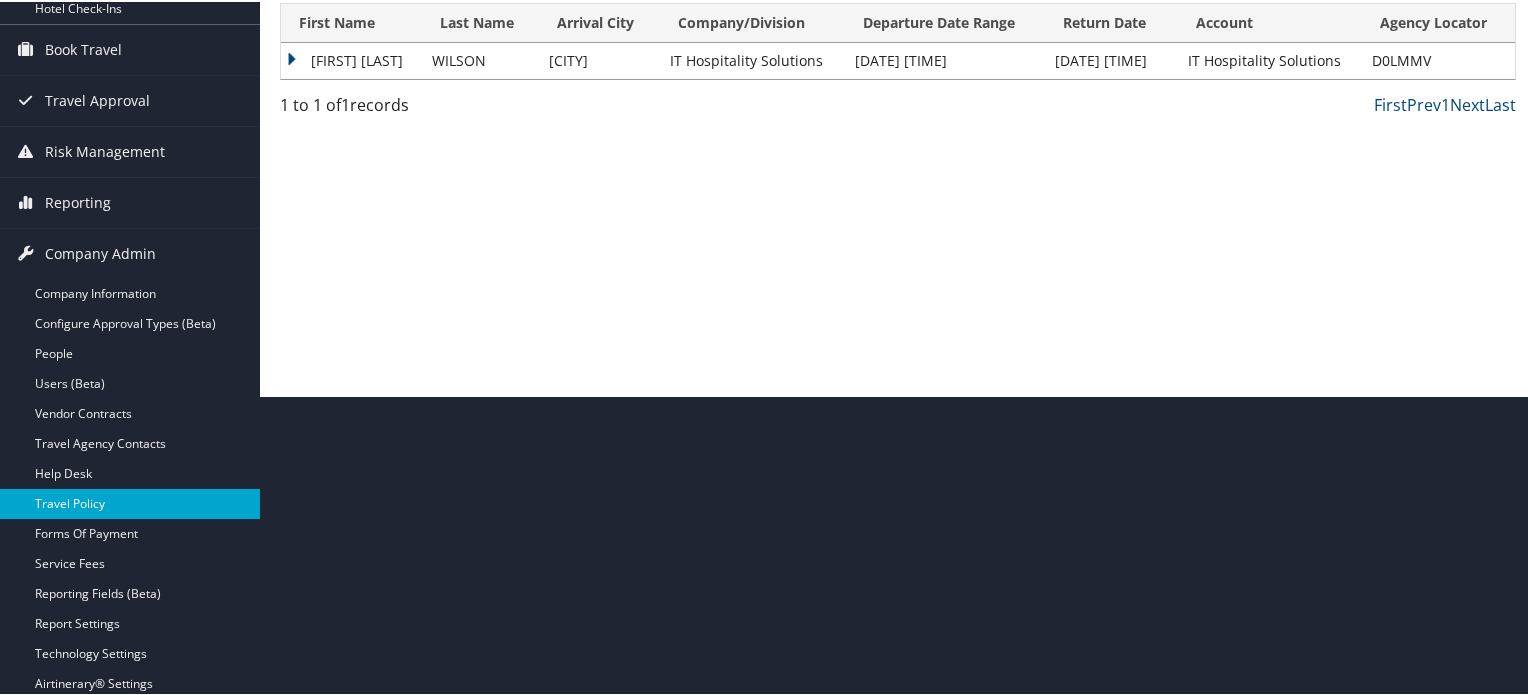 click on "Travel Policy" at bounding box center [130, 502] 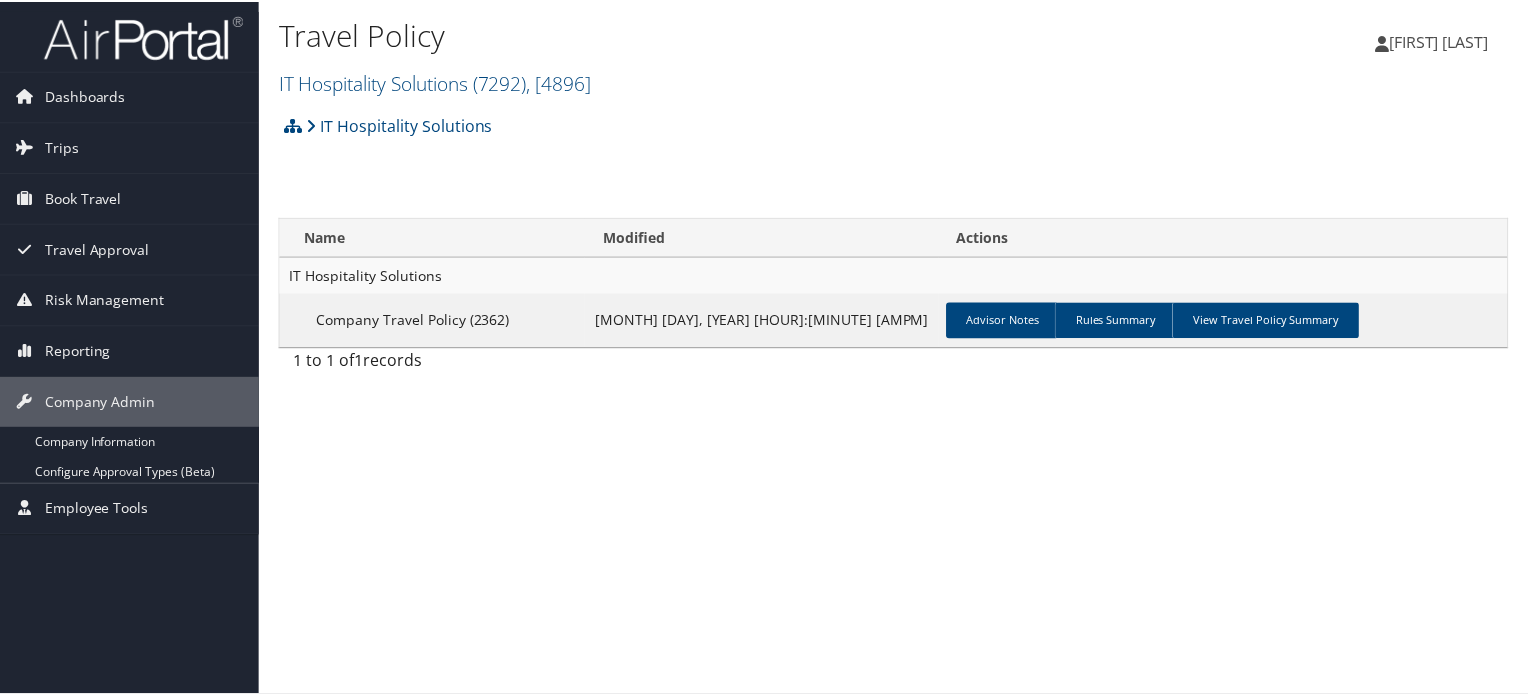 scroll, scrollTop: 0, scrollLeft: 0, axis: both 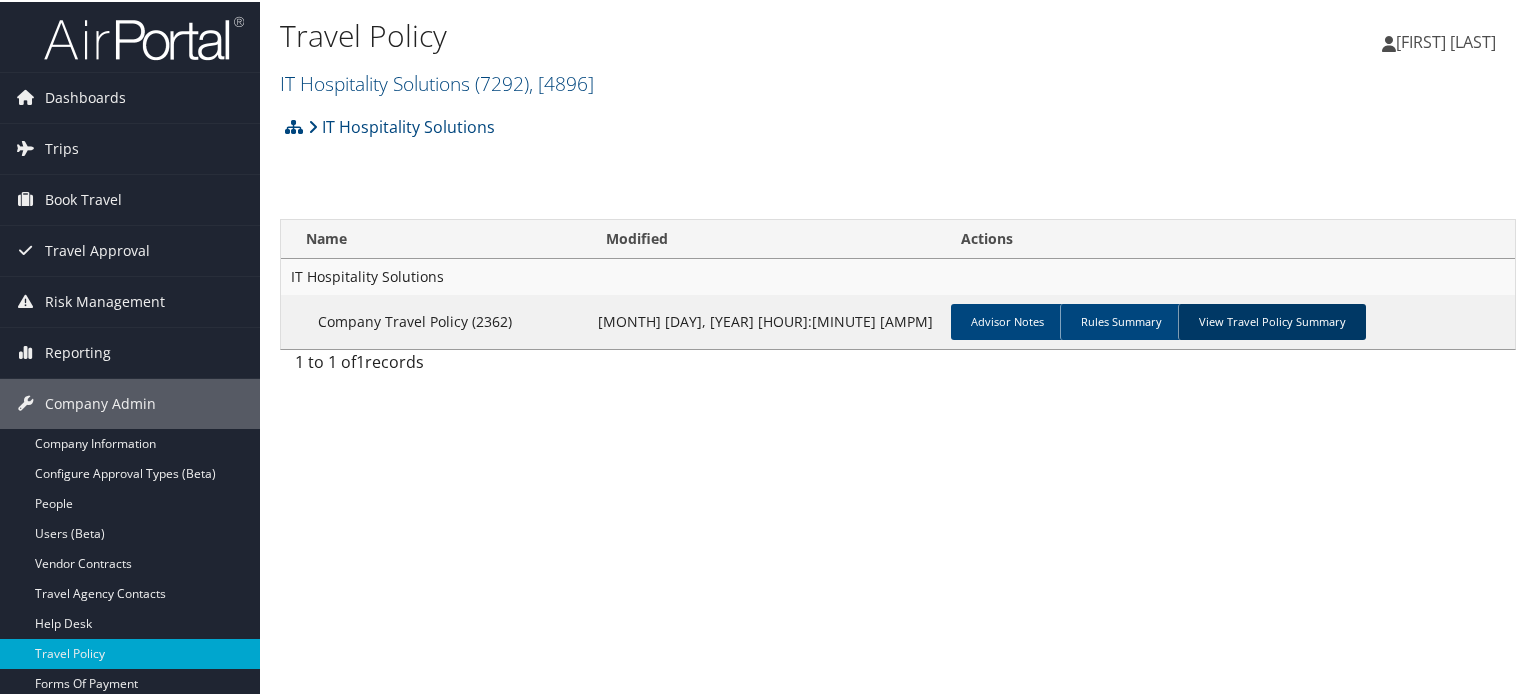 click on "View Travel Policy Summary" at bounding box center (1272, 320) 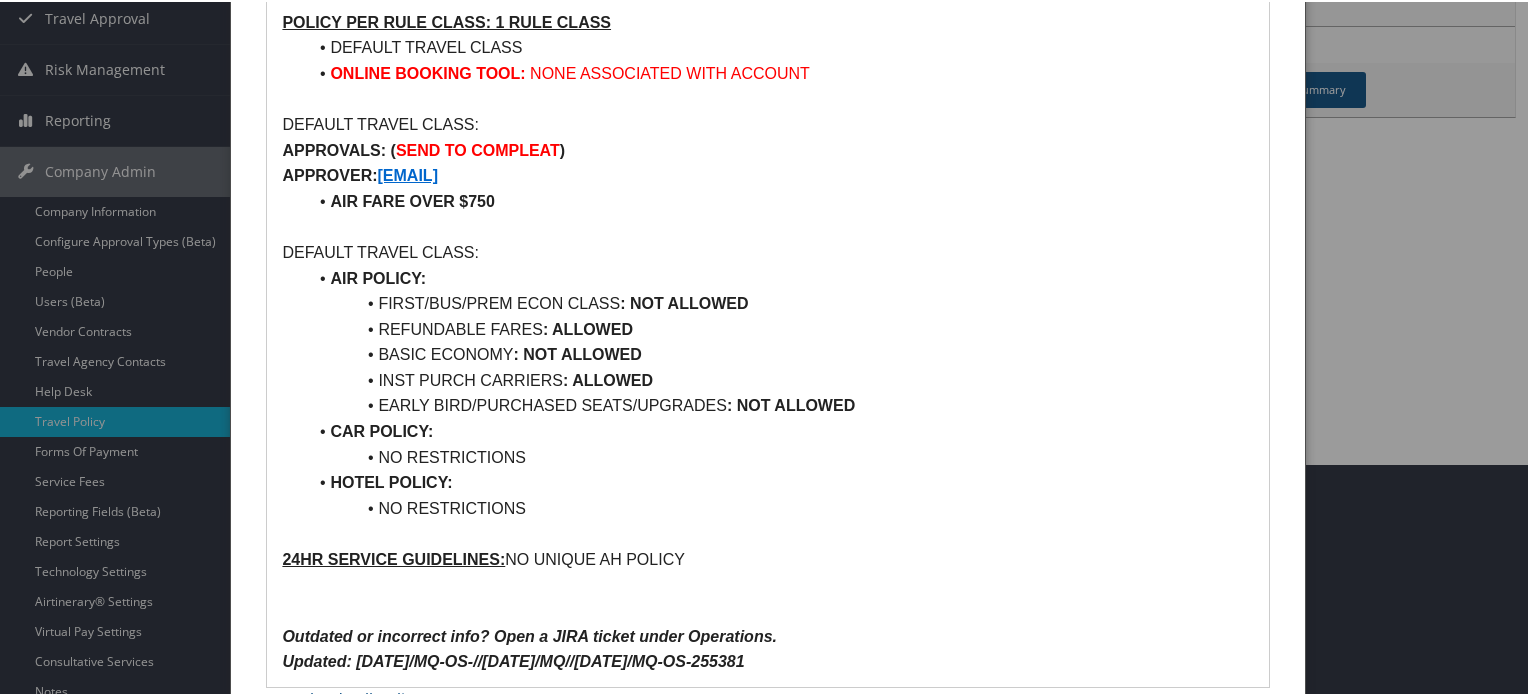 scroll, scrollTop: 22, scrollLeft: 0, axis: vertical 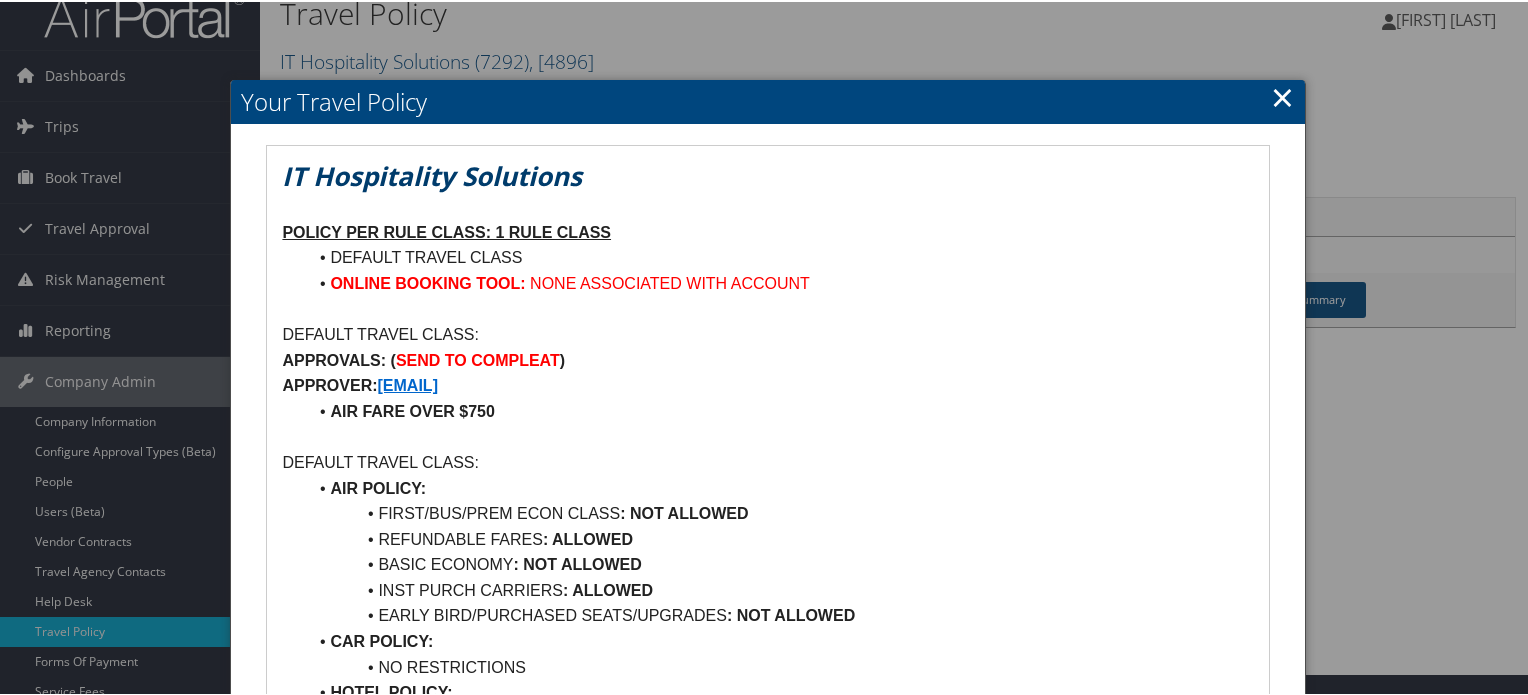 click on "×" at bounding box center (1282, 95) 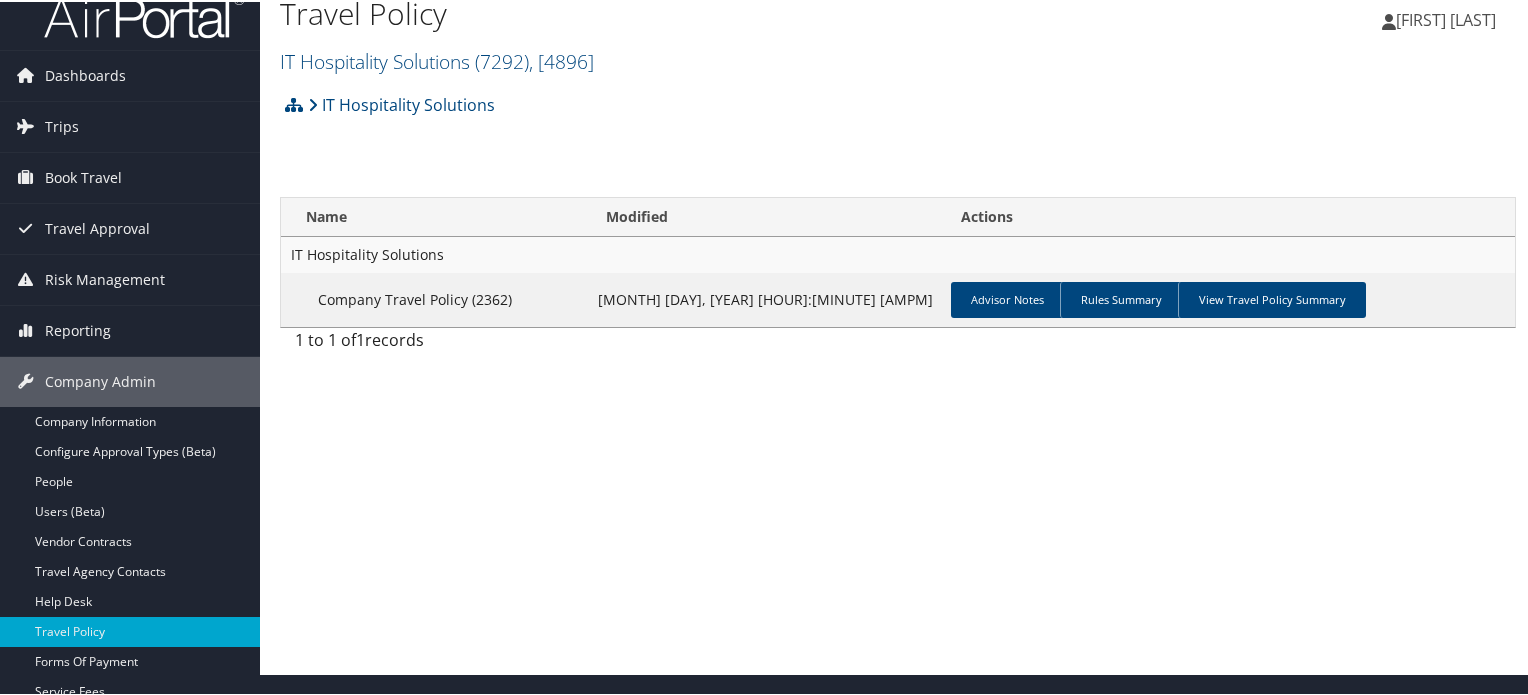 click on "1 to 1 of  1  records" at bounding box center [898, 343] 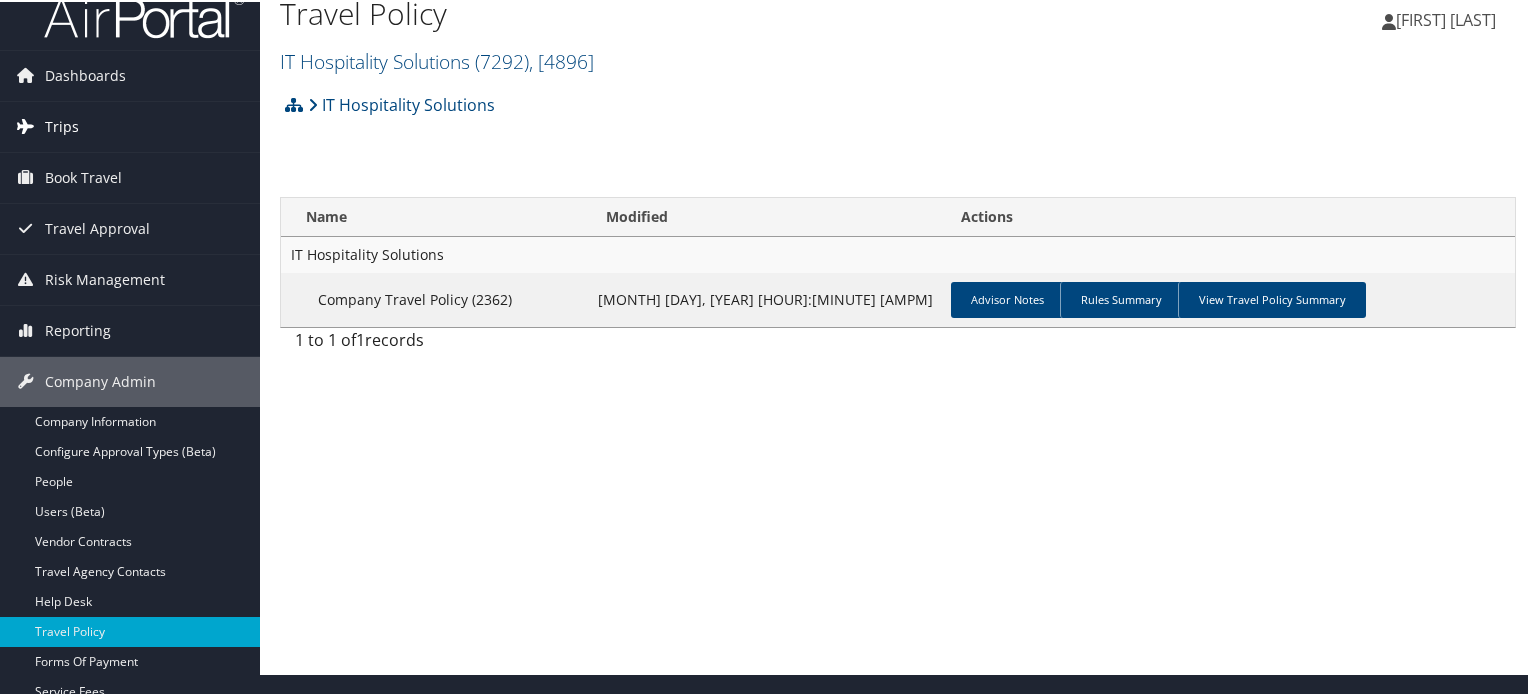 click on "Trips" at bounding box center (62, 125) 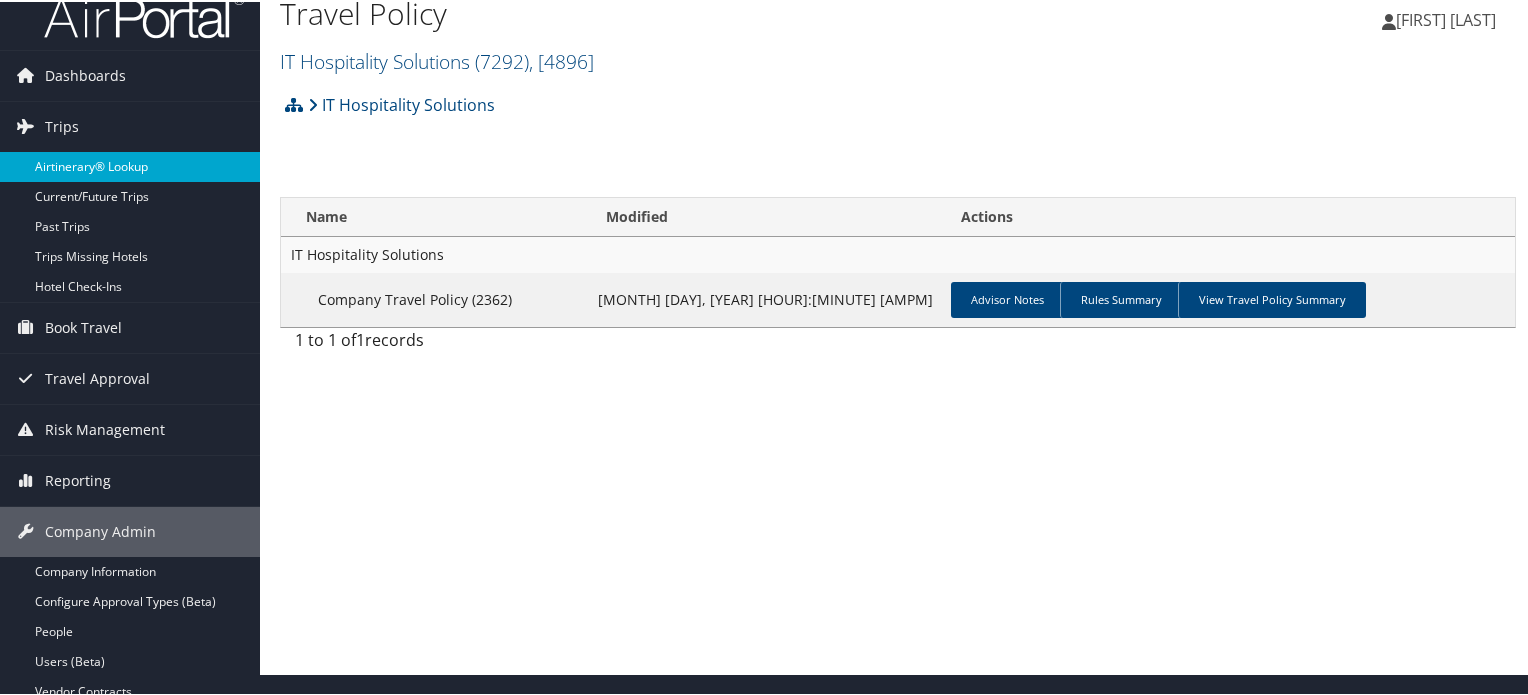 click on "Airtinerary® Lookup" at bounding box center [130, 165] 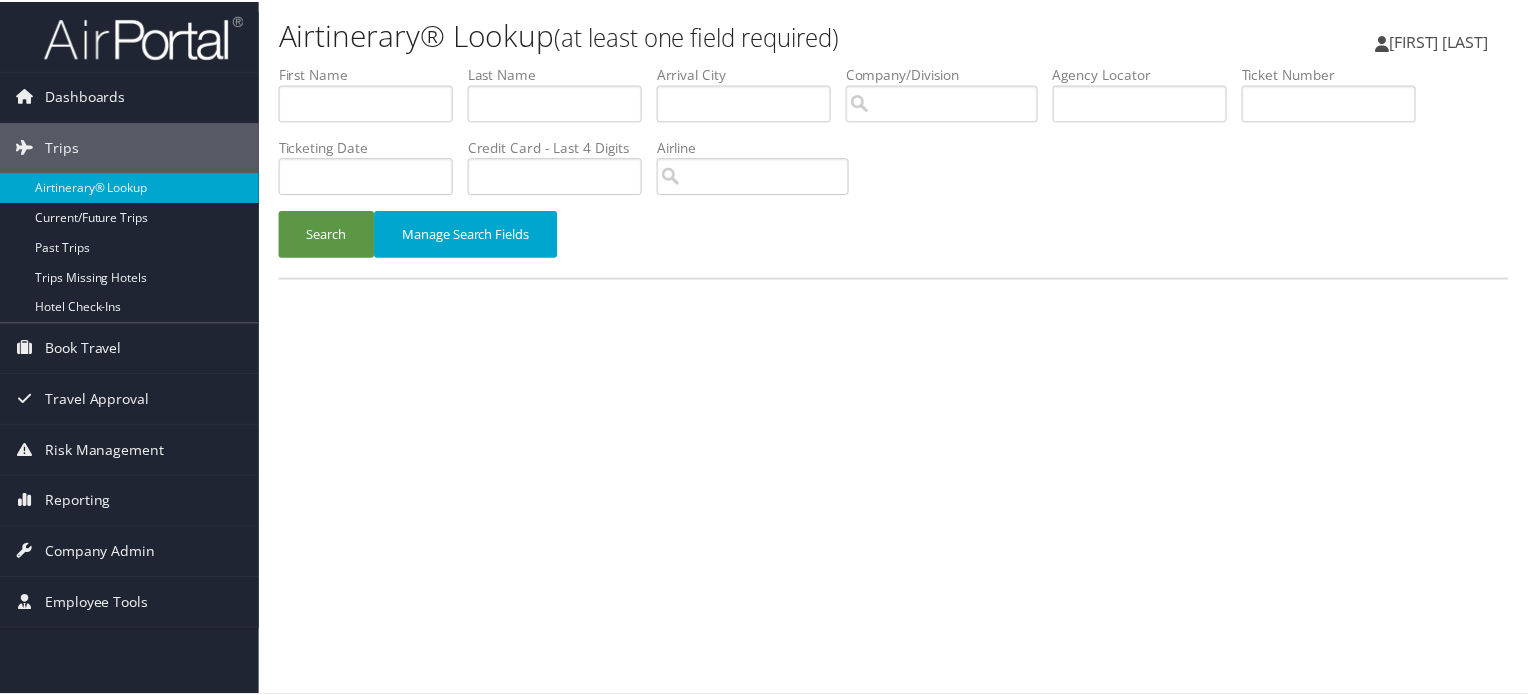 scroll, scrollTop: 0, scrollLeft: 0, axis: both 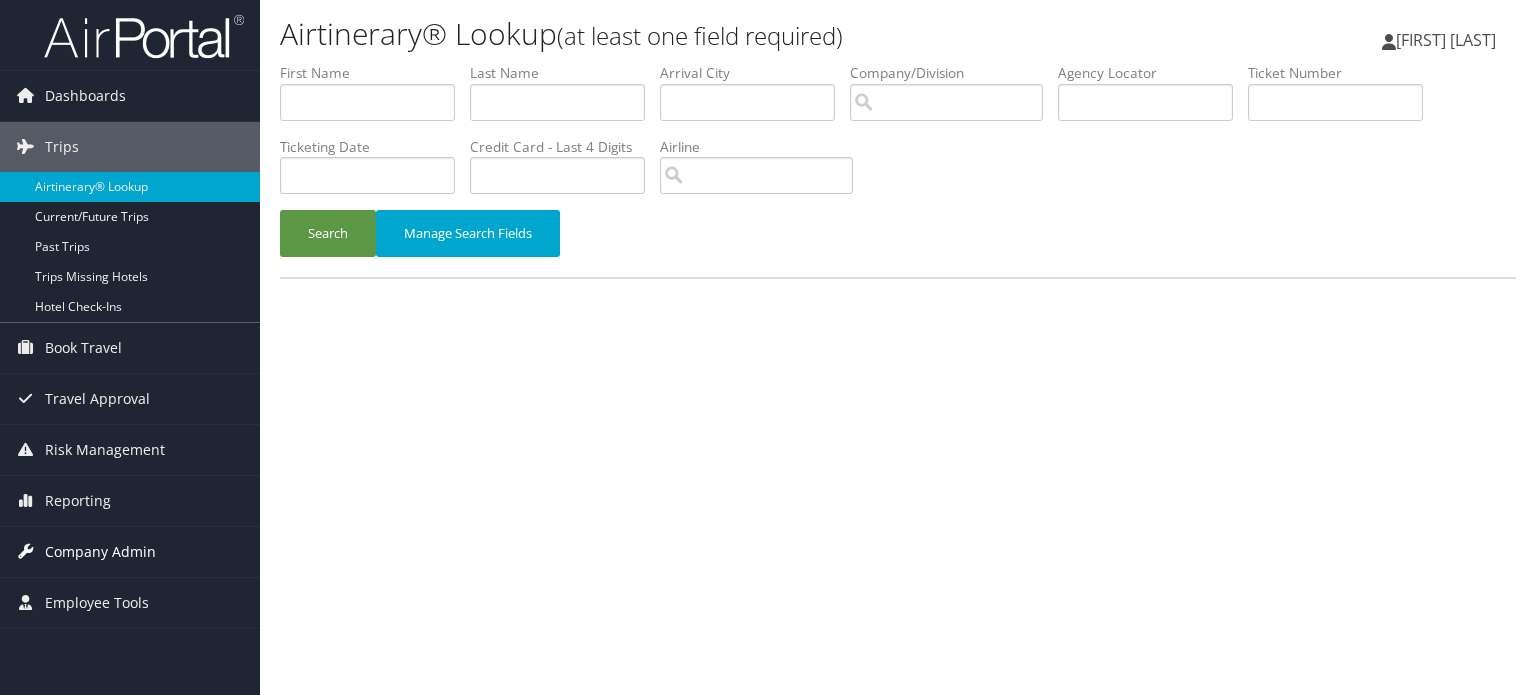click on "Company Admin" at bounding box center (100, 552) 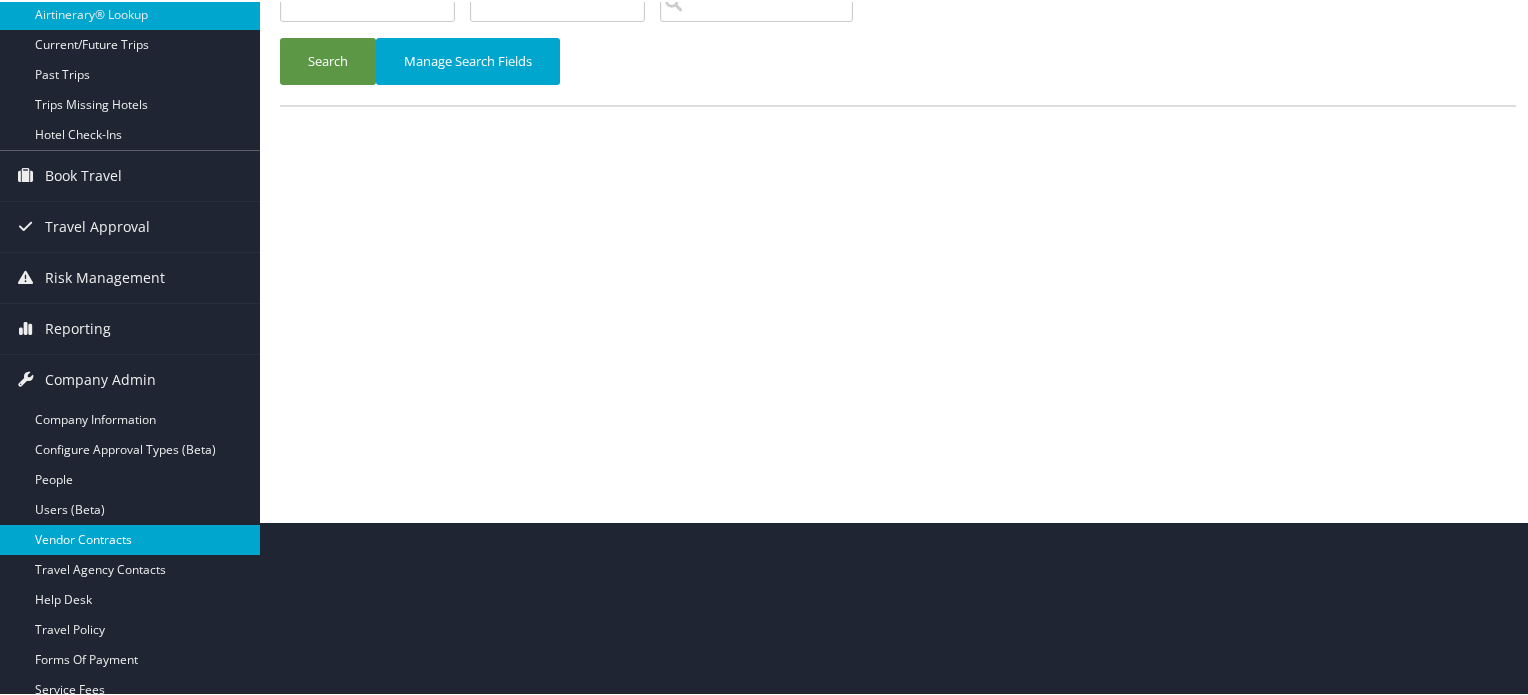 scroll, scrollTop: 300, scrollLeft: 0, axis: vertical 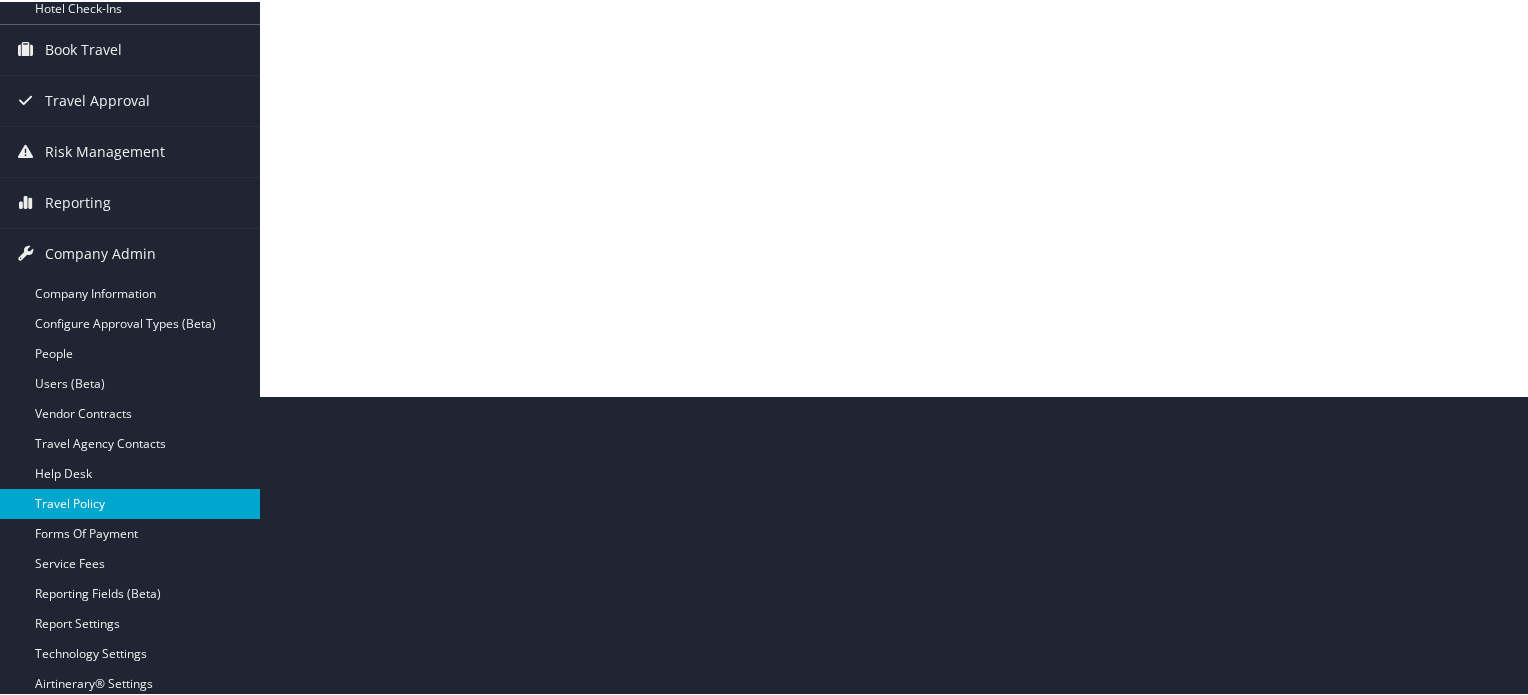 click on "Travel Policy" at bounding box center [130, 502] 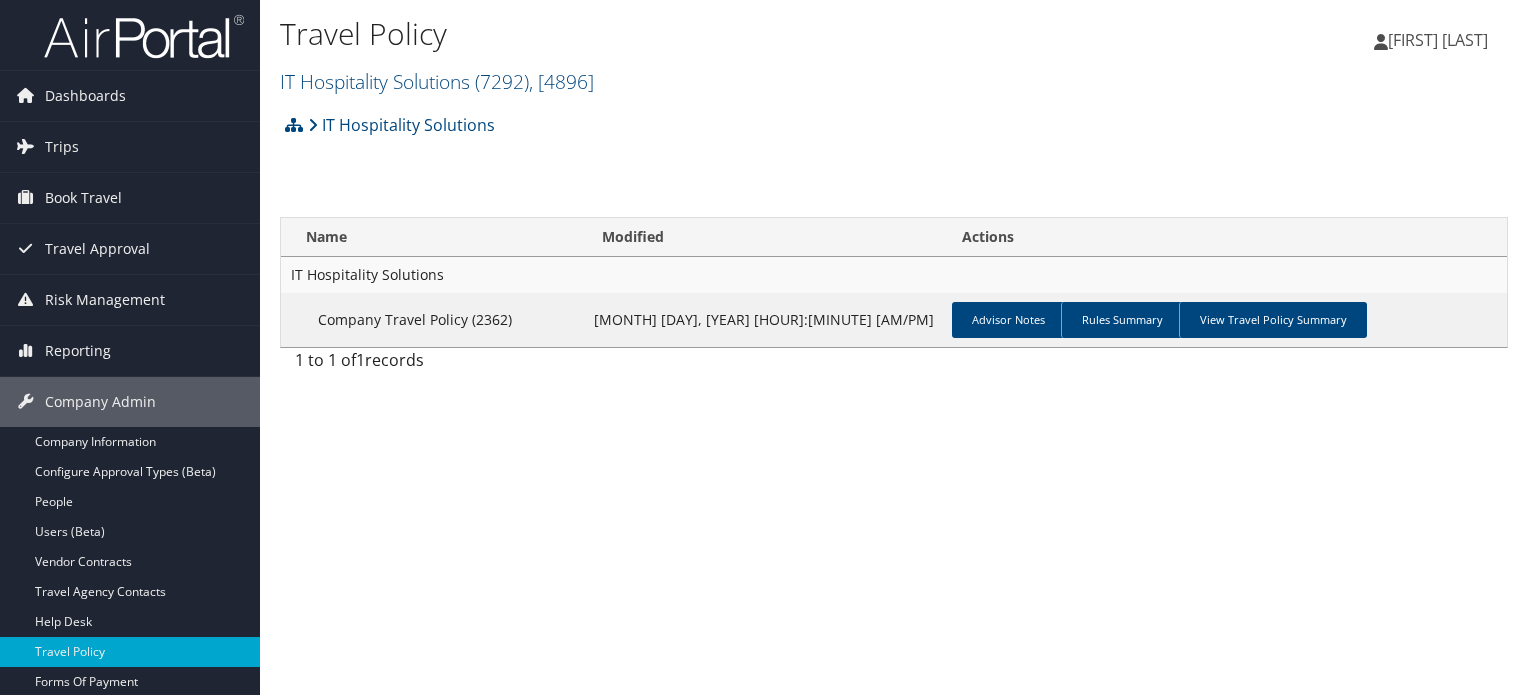 scroll, scrollTop: 0, scrollLeft: 0, axis: both 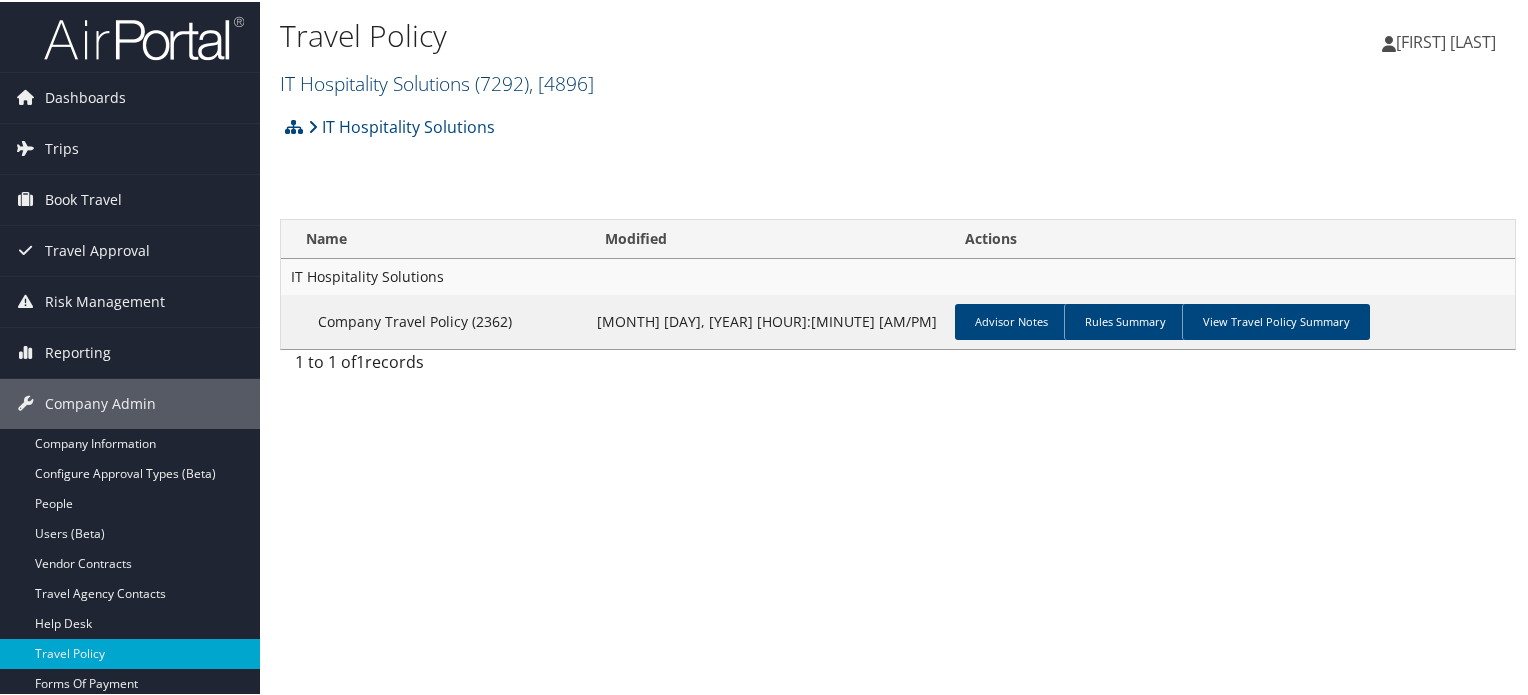 click on "IT Hospitality Solutions   ( 7292 )  , [ 4896 ]" at bounding box center [437, 81] 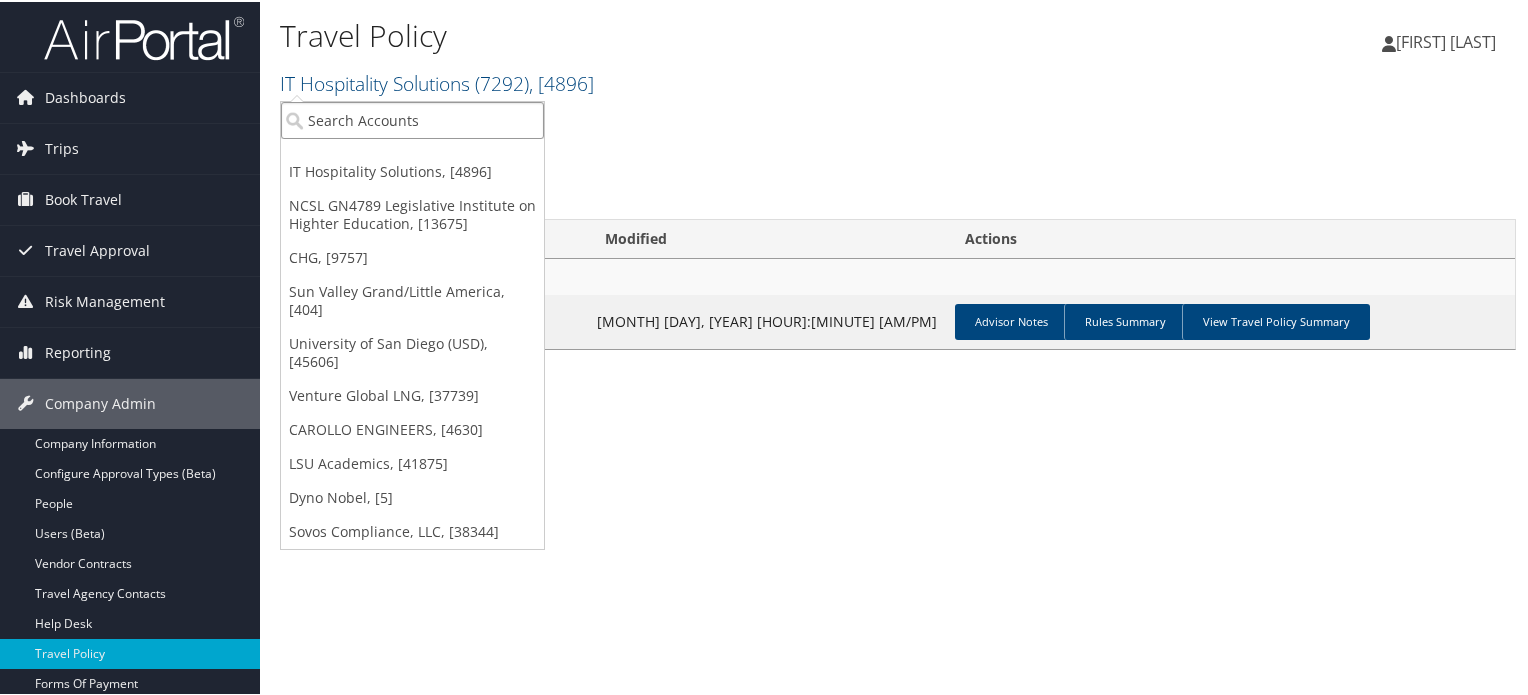 click at bounding box center [412, 118] 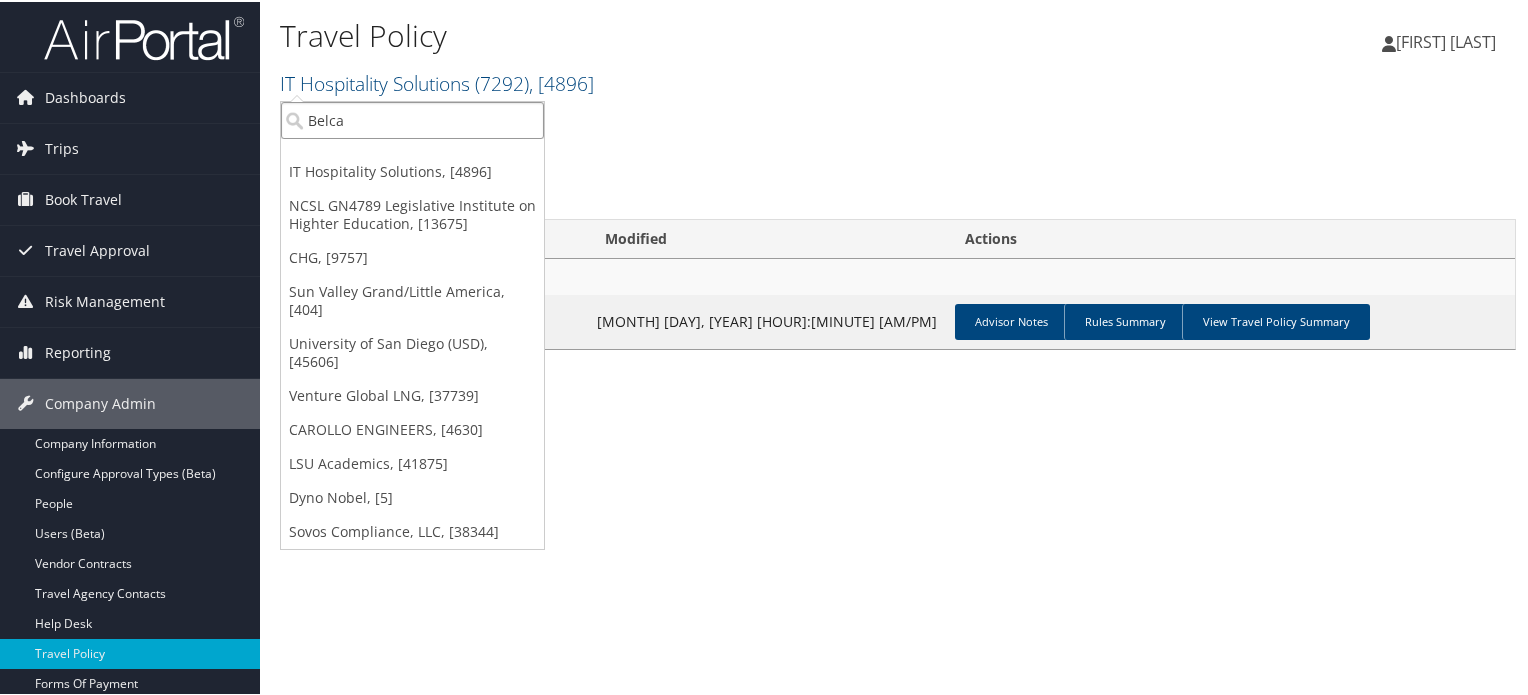 type on "Belcan" 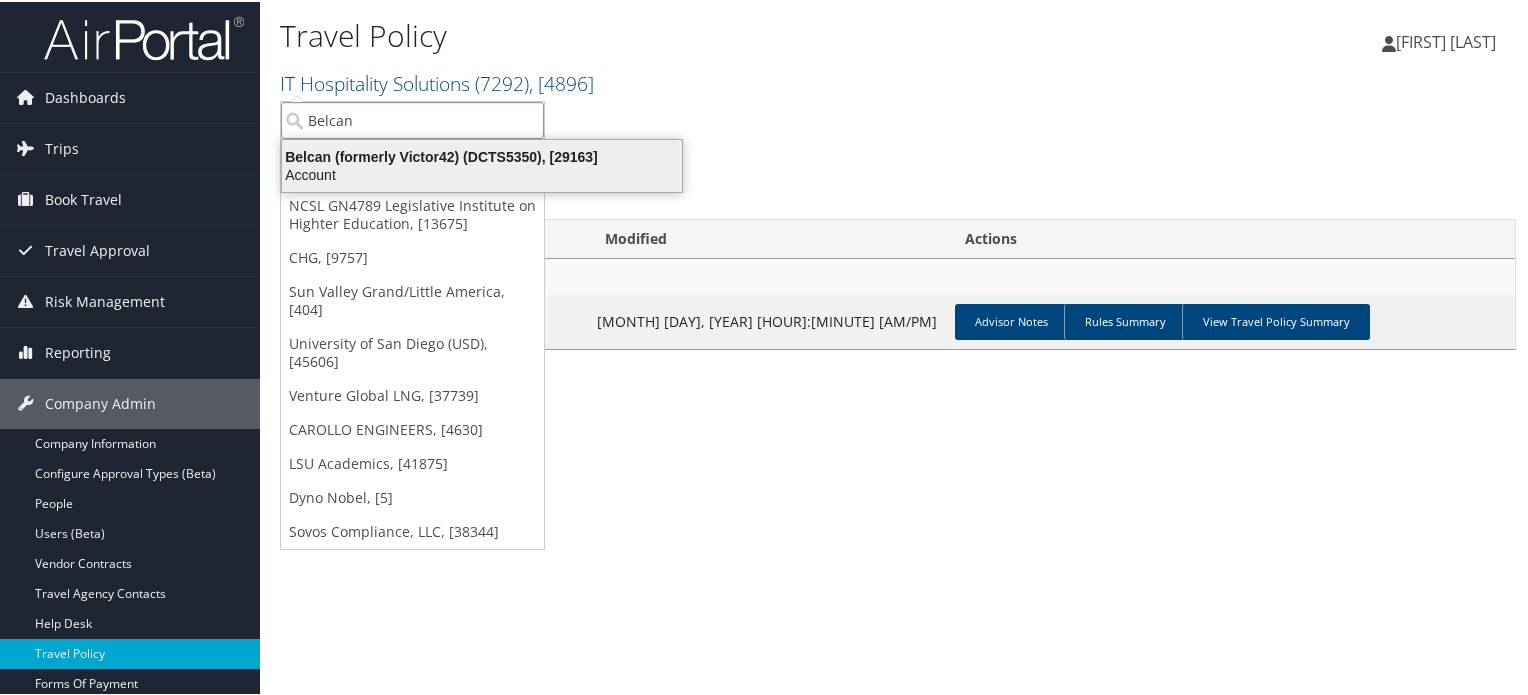 click on "Belcan (formerly Victor42) (DCTS5350), [29163]" at bounding box center [482, 155] 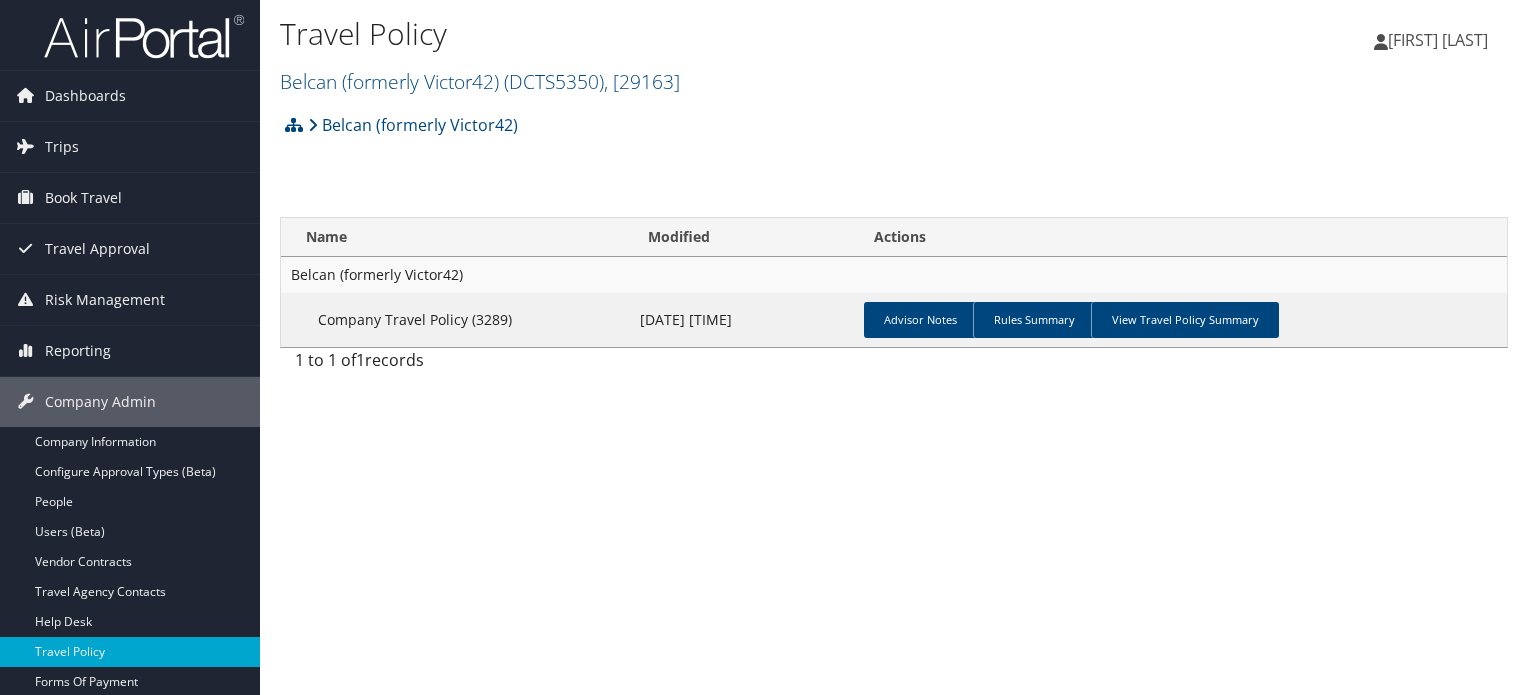 scroll, scrollTop: 0, scrollLeft: 0, axis: both 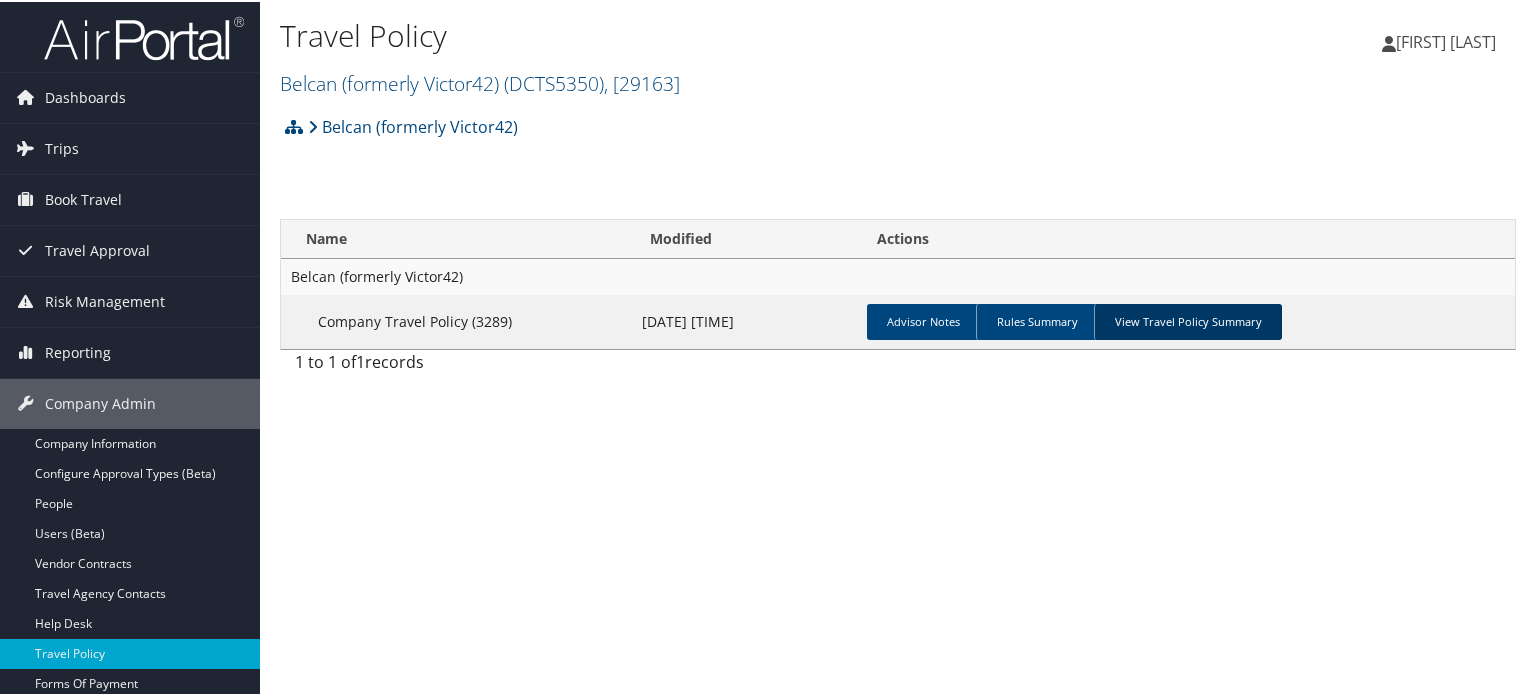 click on "View Travel Policy Summary" at bounding box center (1188, 320) 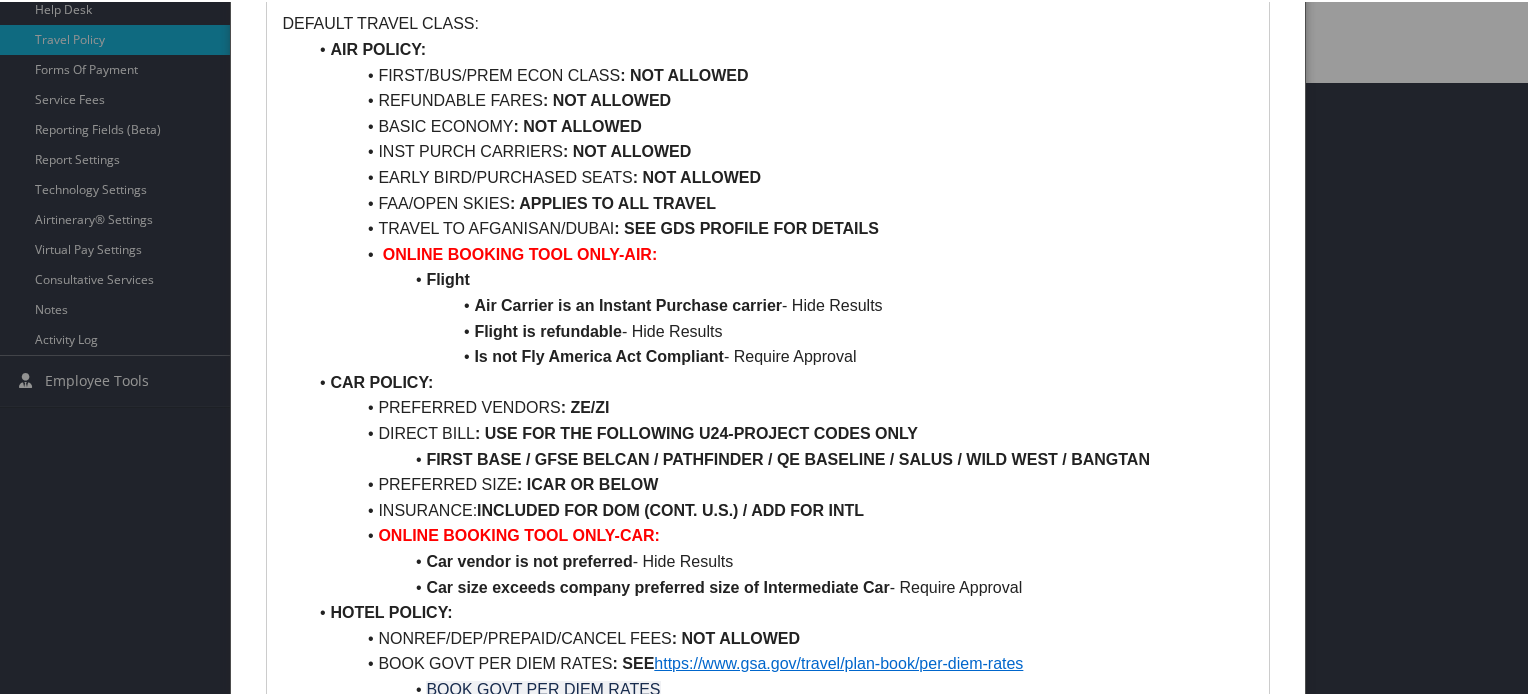 scroll, scrollTop: 800, scrollLeft: 0, axis: vertical 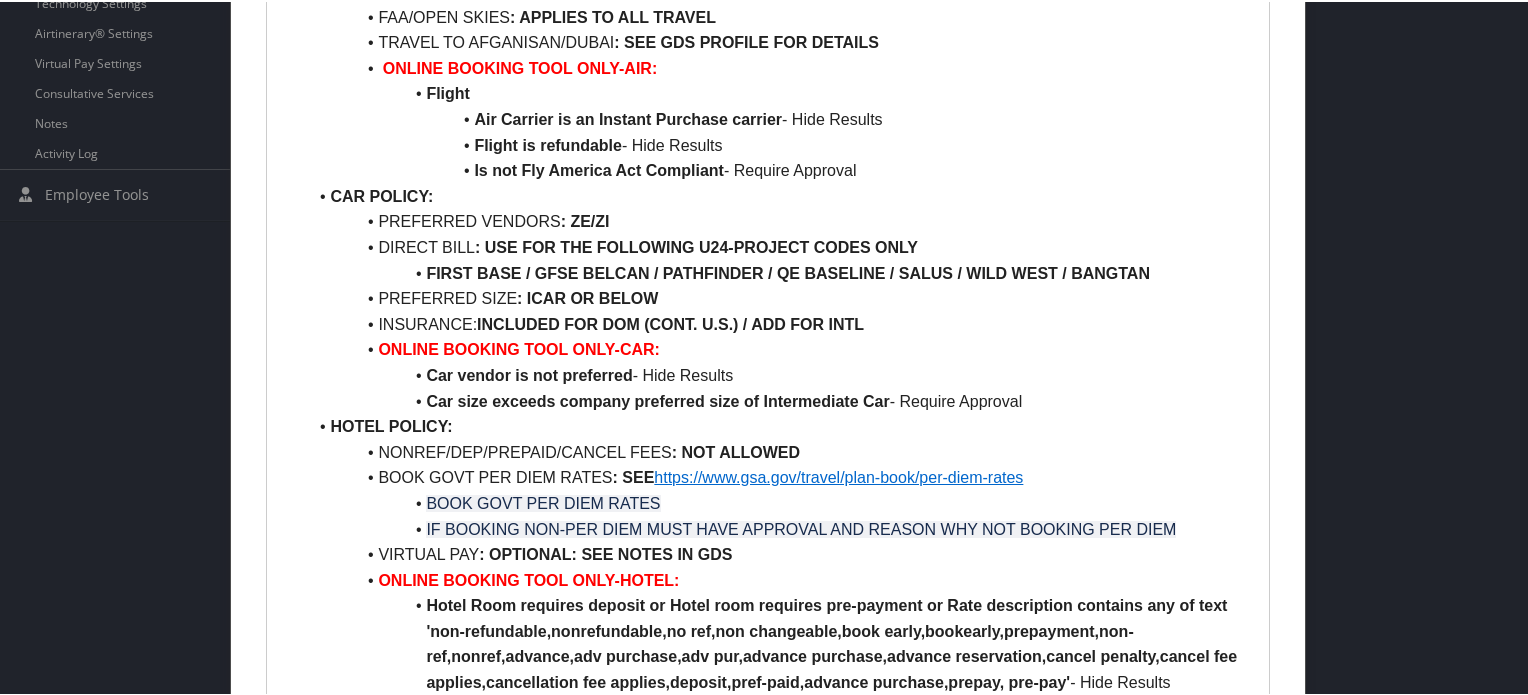 click on "FIRST BASE / GFSE BELCAN / PATHFINDER / QE BASELINE / SALUS / WILD WEST / BANGTAN" at bounding box center [779, 272] 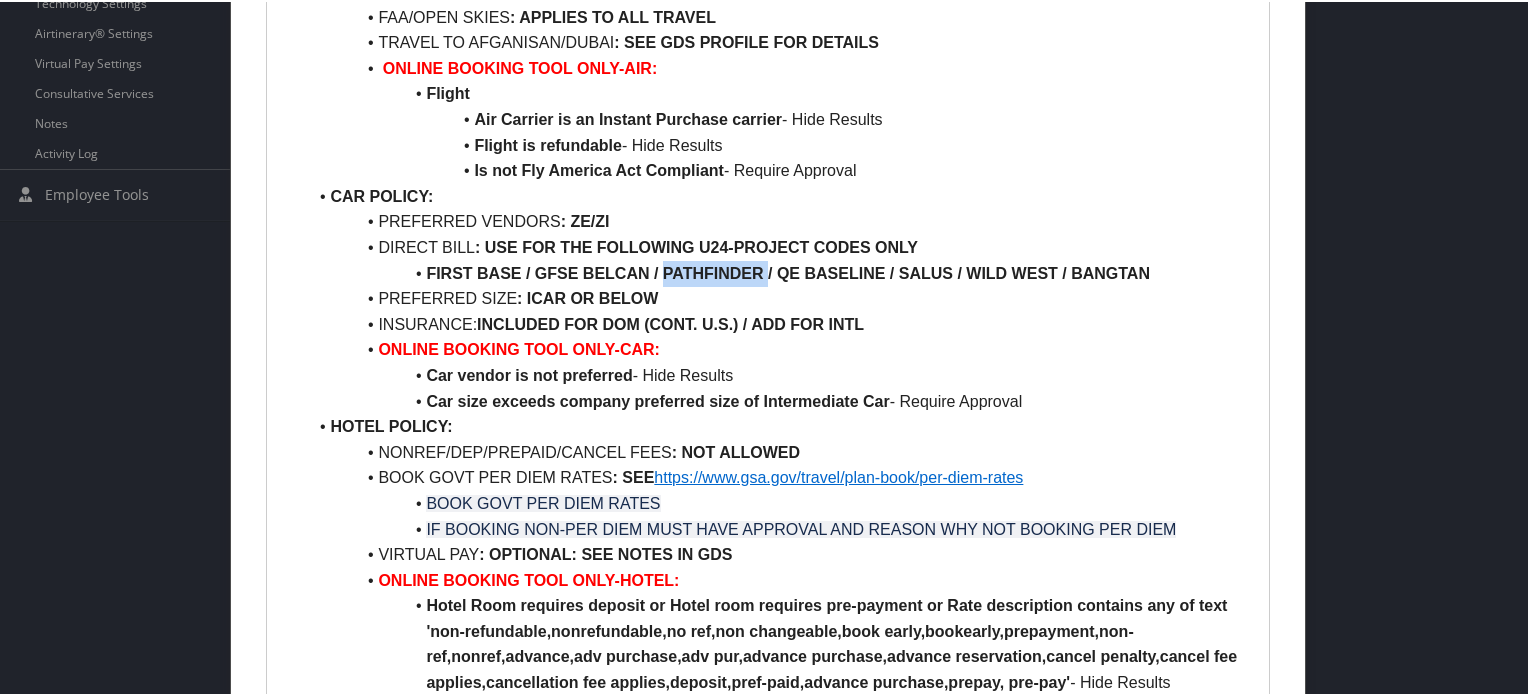 click on "FIRST BASE / GFSE BELCAN / PATHFINDER / QE BASELINE / SALUS / WILD WEST / BANGTAN" at bounding box center (779, 272) 